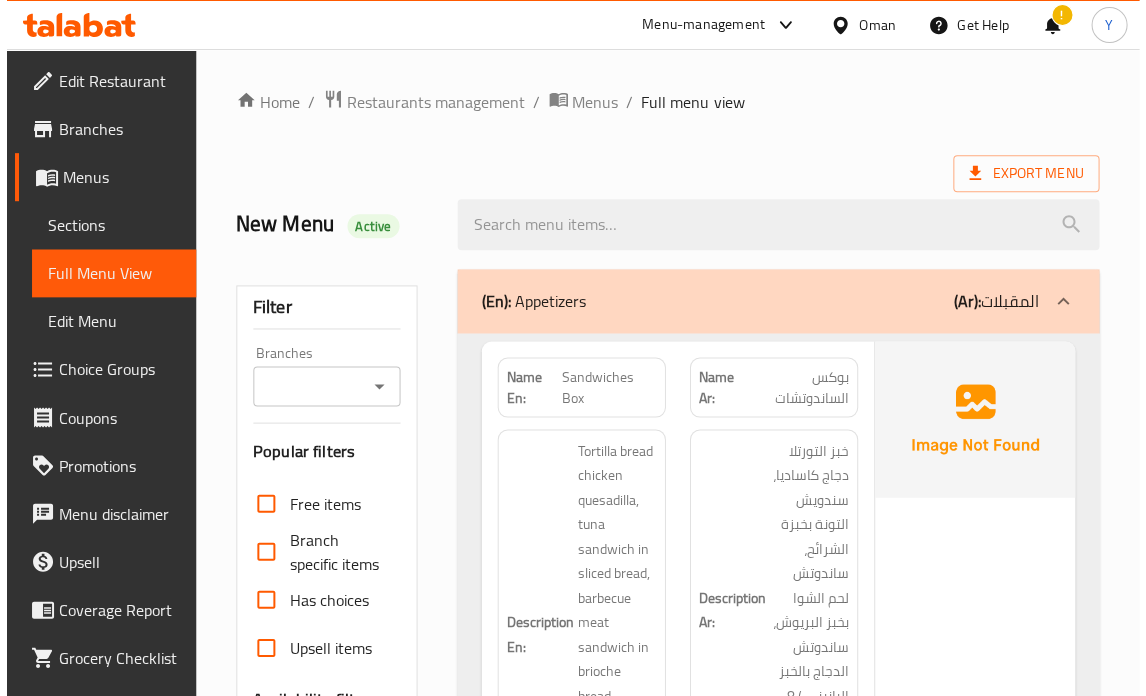 scroll, scrollTop: 0, scrollLeft: 0, axis: both 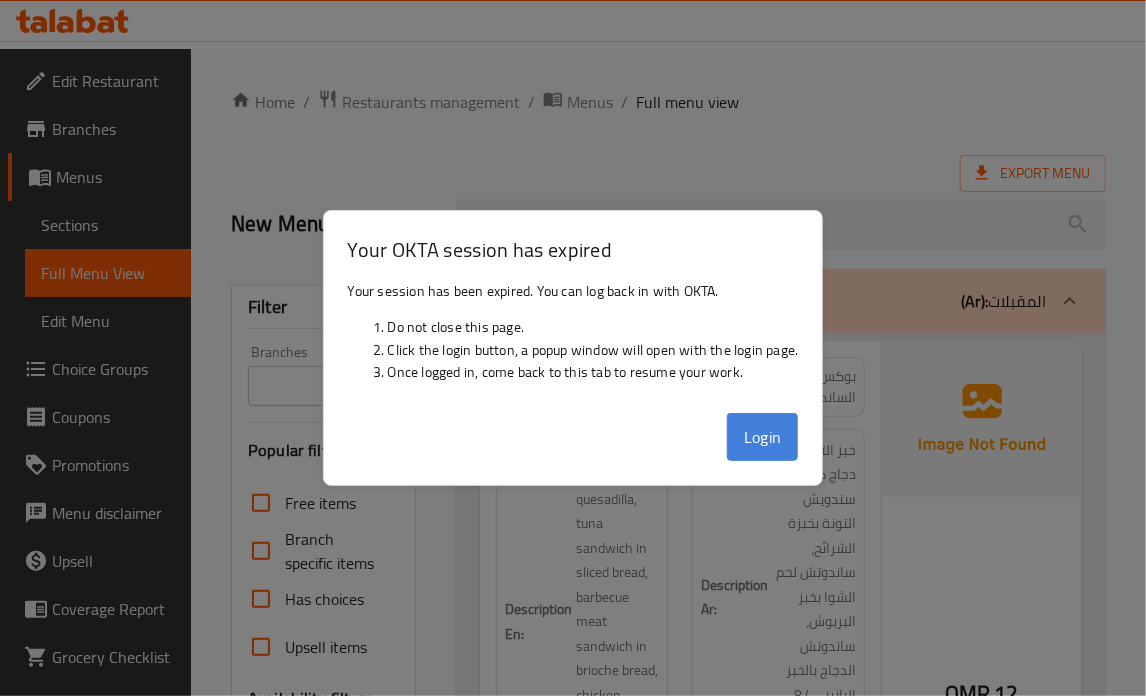 click on "Login" at bounding box center (763, 437) 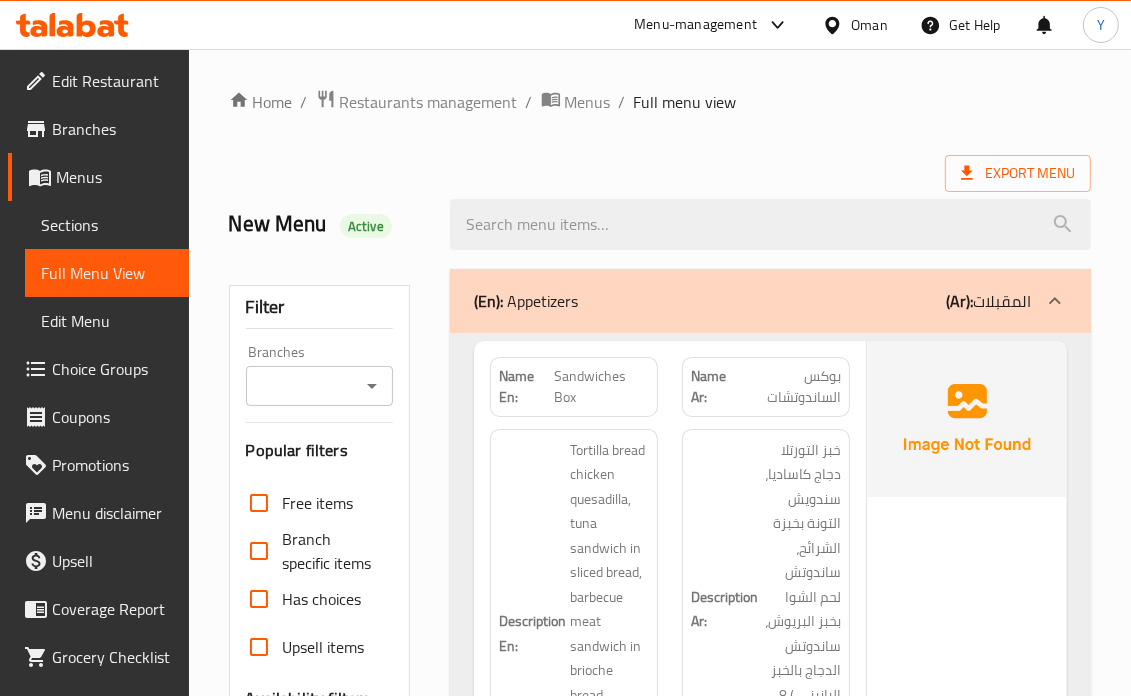 click on "Oman" at bounding box center (869, 25) 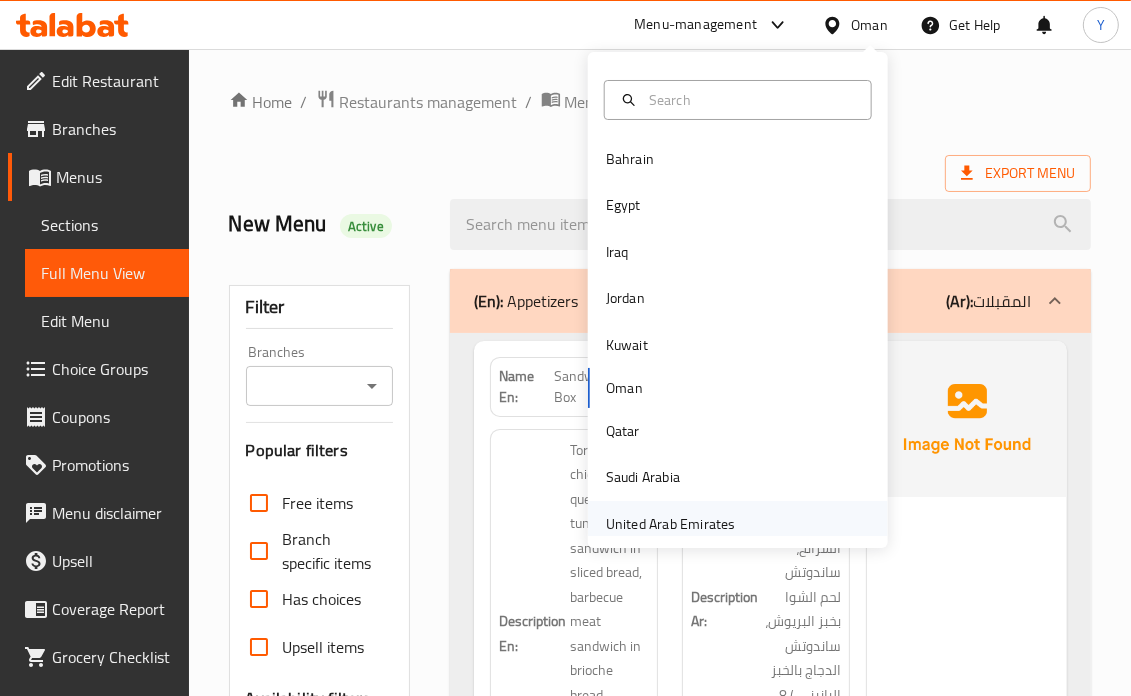 click on "United Arab Emirates" at bounding box center [738, 524] 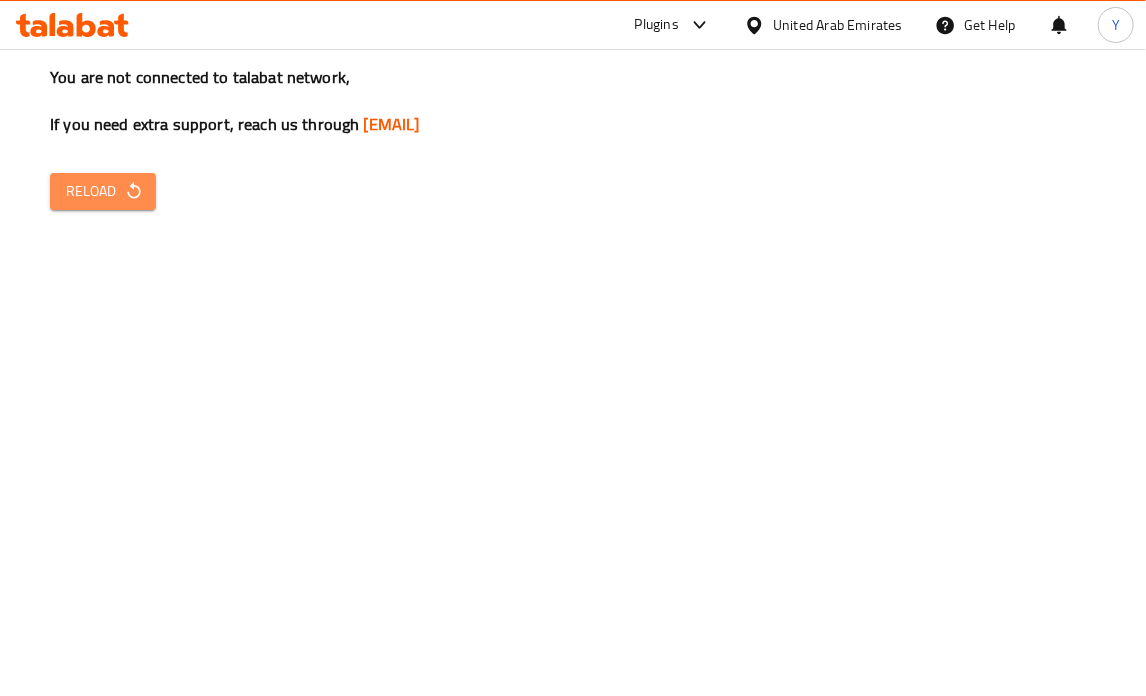 drag, startPoint x: 124, startPoint y: 208, endPoint x: 165, endPoint y: 191, distance: 44.38468 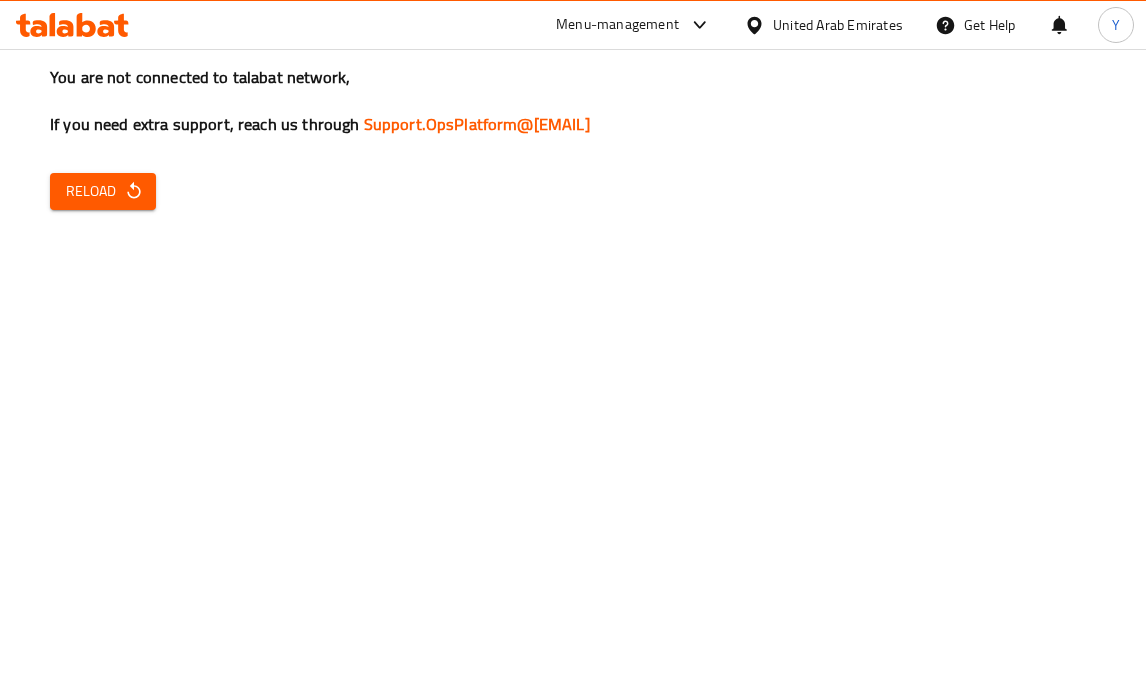 scroll, scrollTop: 0, scrollLeft: 0, axis: both 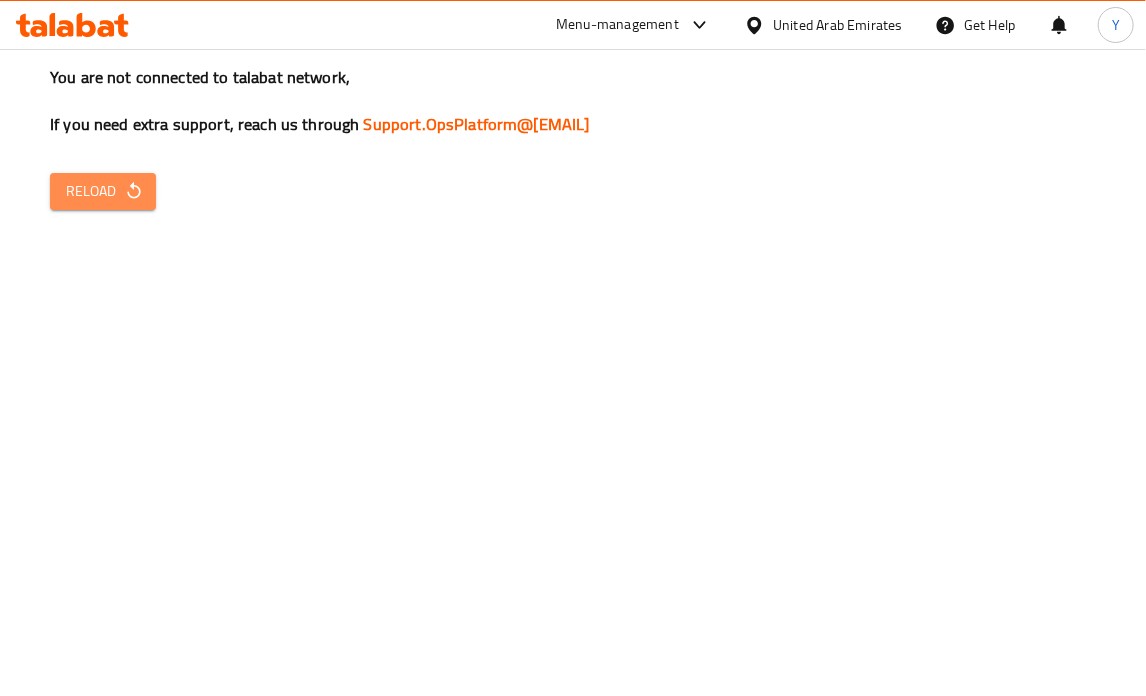 click on "Reload" at bounding box center [103, 191] 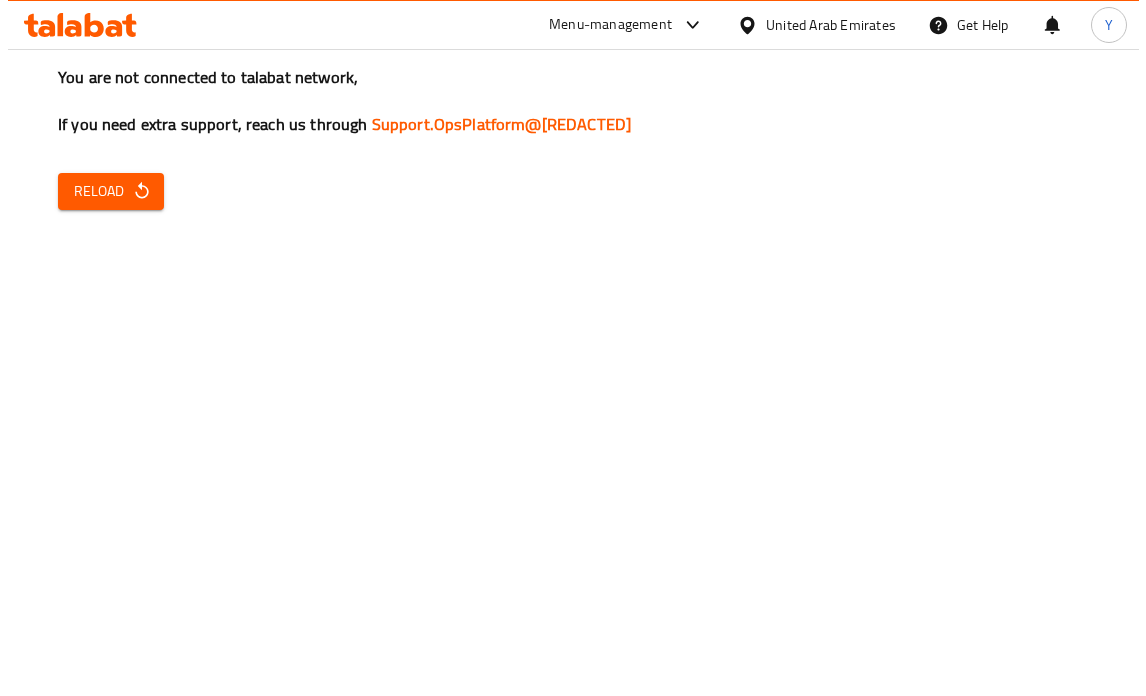 scroll, scrollTop: 0, scrollLeft: 0, axis: both 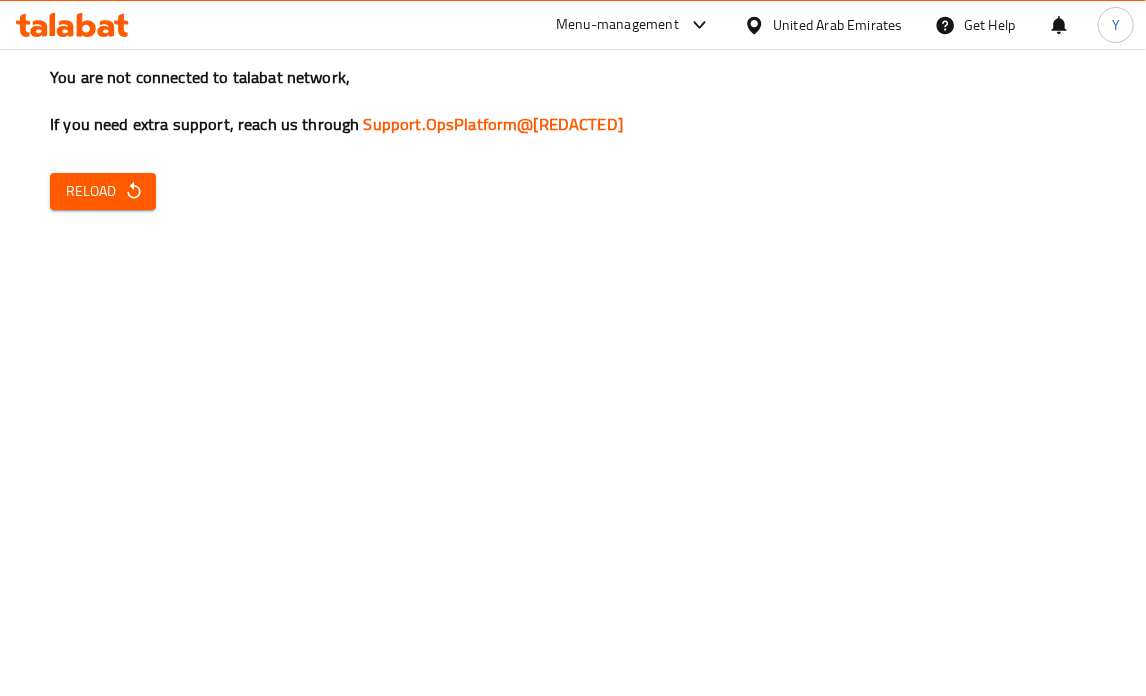 click on "You are not connected to talabat network,  If you need extra support, reach us through   Support.OpsPlatform@[REDACTED] Reload" at bounding box center [573, 348] 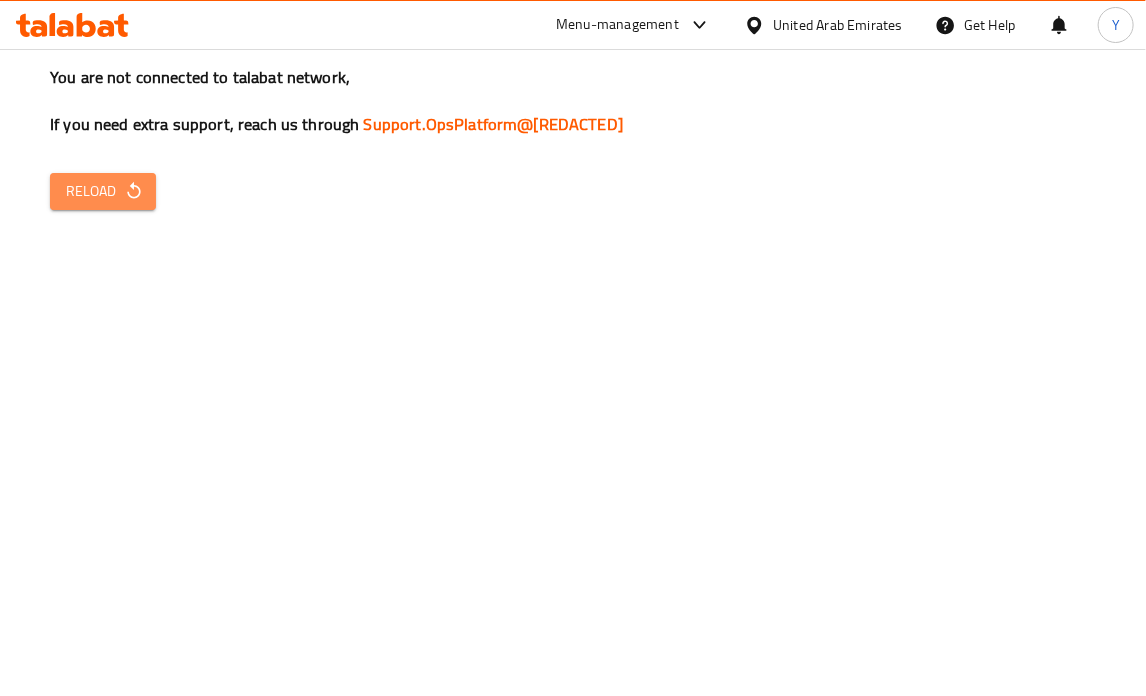 click on "Reload" at bounding box center (103, 191) 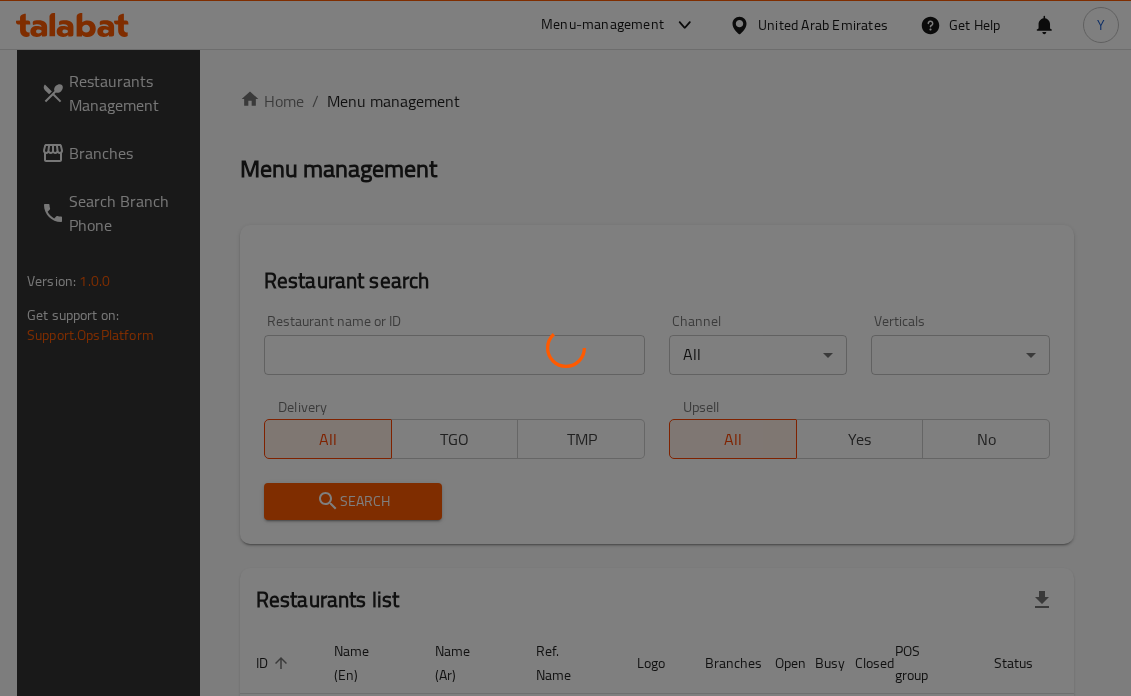 scroll, scrollTop: 0, scrollLeft: 0, axis: both 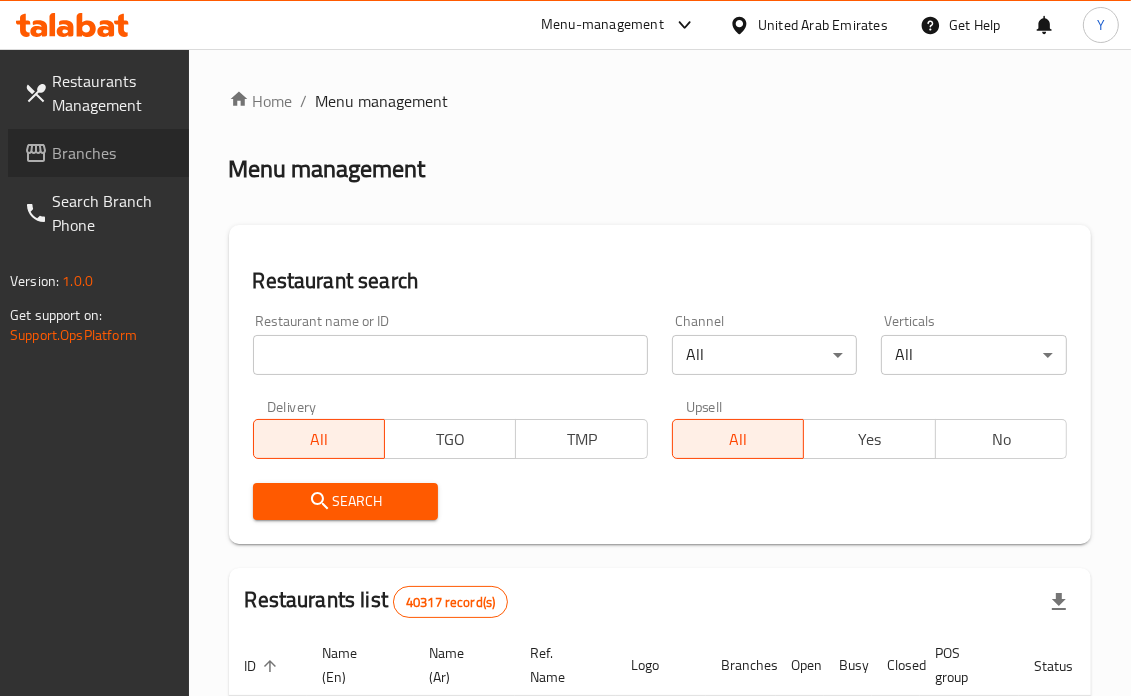 click on "Branches" at bounding box center (112, 153) 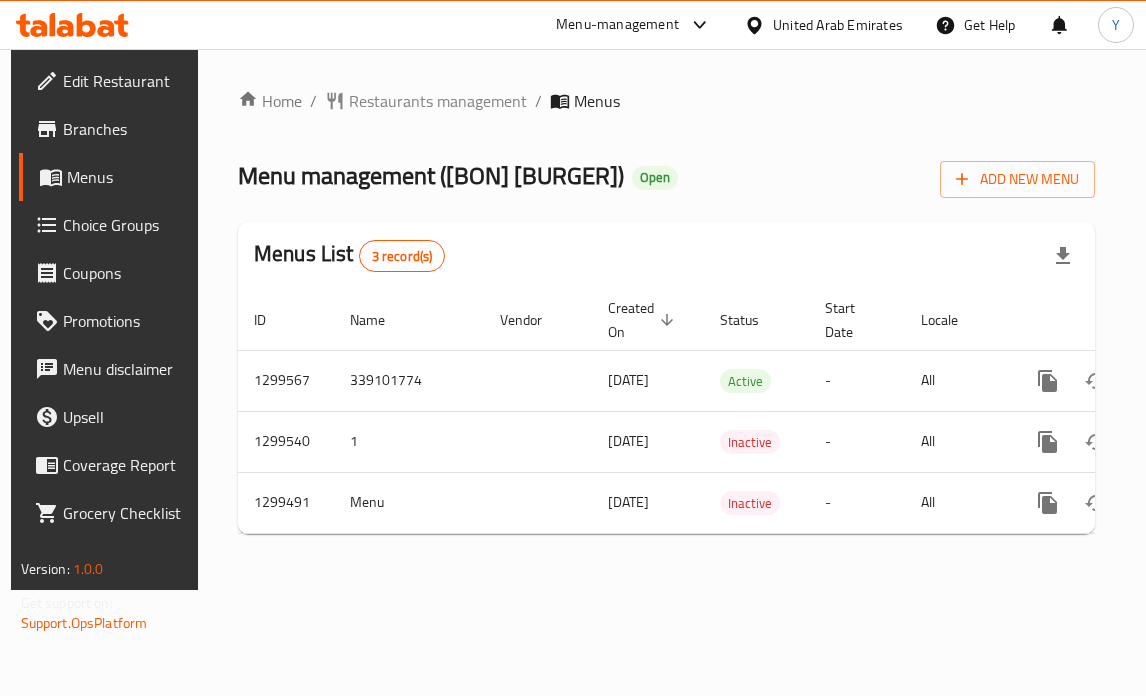 scroll, scrollTop: 0, scrollLeft: 0, axis: both 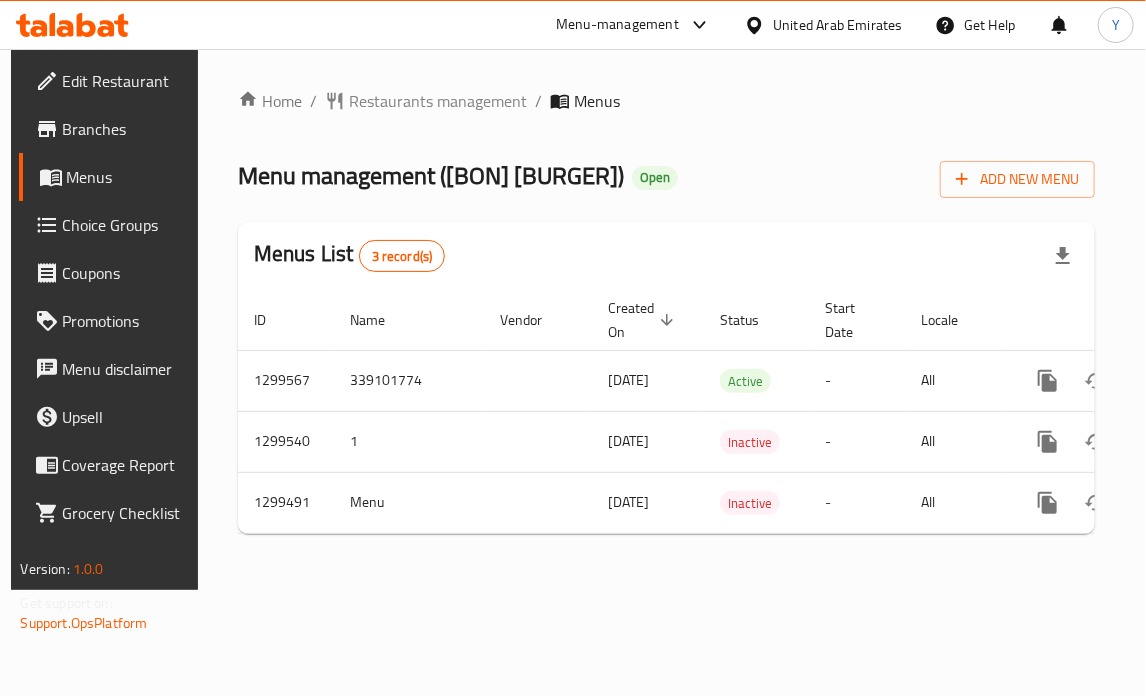 click on "Home / Restaurants management / Menus Menu management ( BON BURGER ) Open Add New Menu Menus List 3 record(s) ID Name Vendor Created On sorted descending Status Start Date Locale Actions 1299567 339101774 09/07/2025 Active - All 1299540 1 09/07/2025 Inactive - All 1299491 Menu 09/07/2025 Inactive - All" at bounding box center (666, 319) 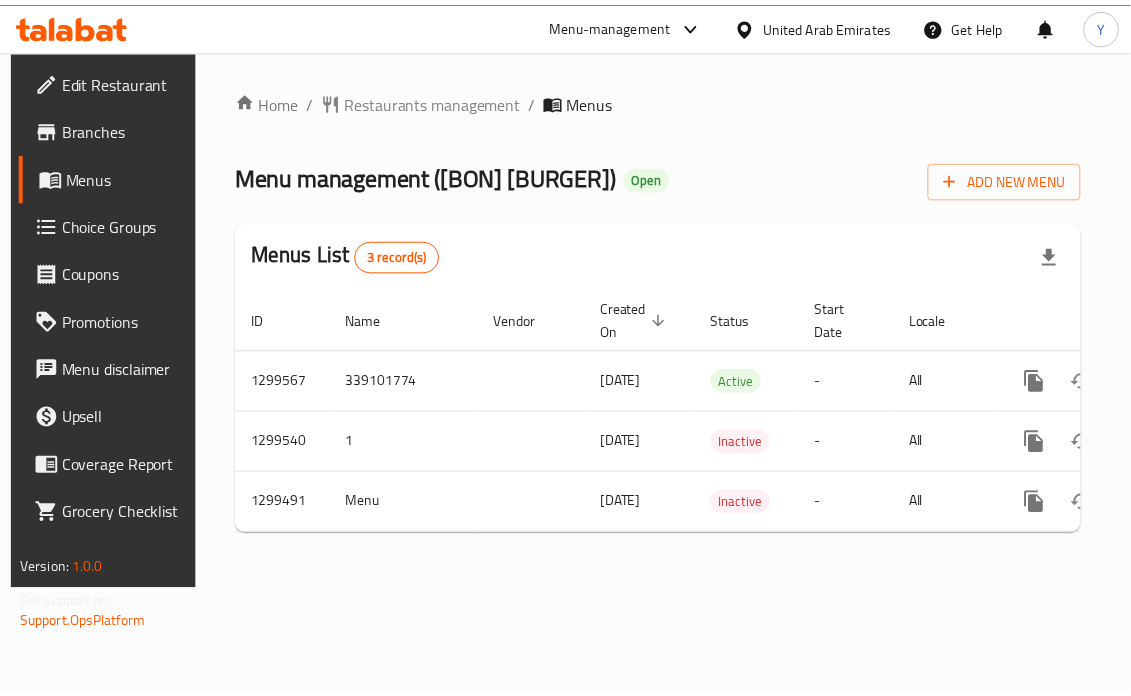 scroll, scrollTop: 0, scrollLeft: 118, axis: horizontal 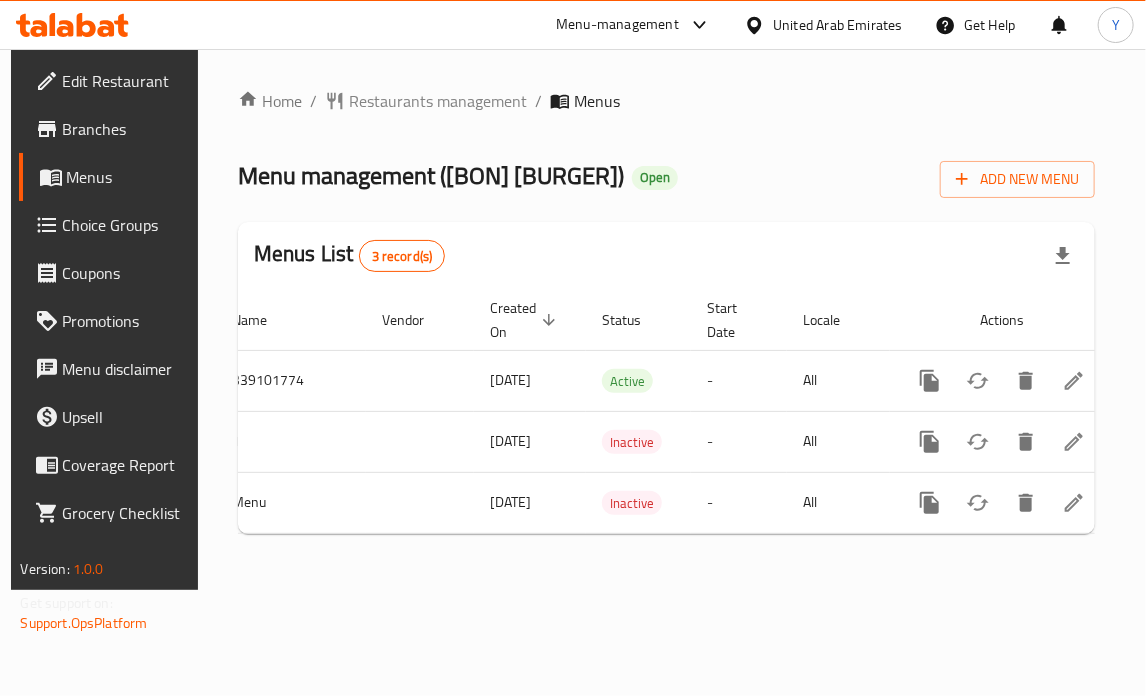 click on "Choice Groups" at bounding box center (124, 225) 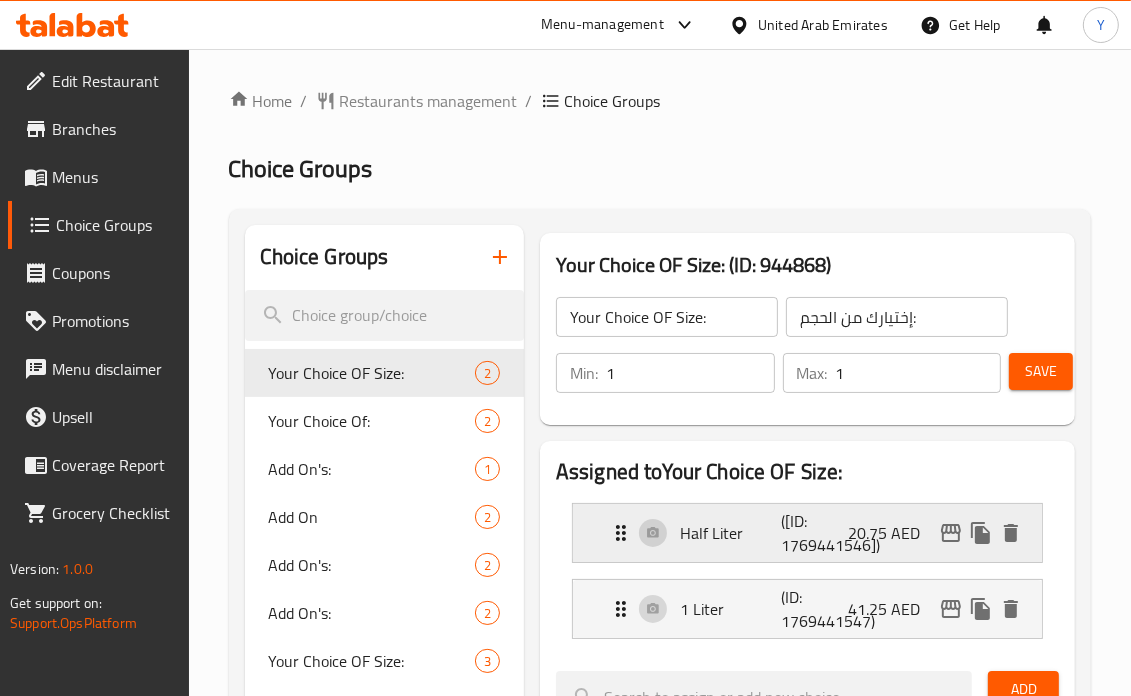 scroll, scrollTop: 160, scrollLeft: 0, axis: vertical 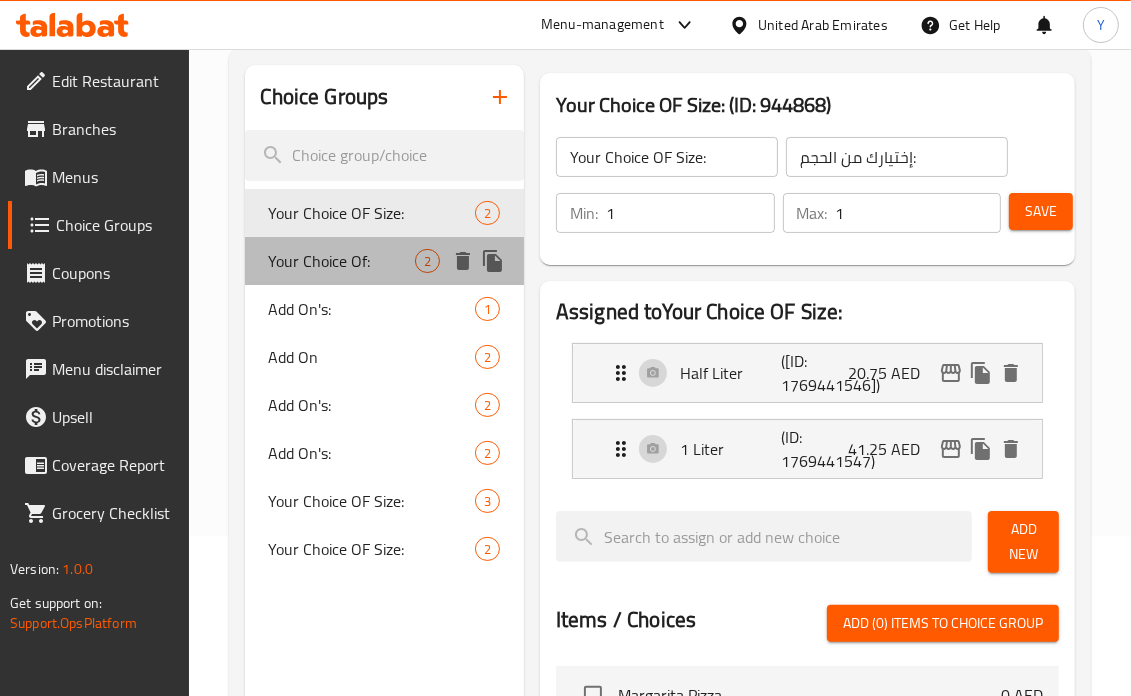 click on "Your Choice Of:" at bounding box center (342, 261) 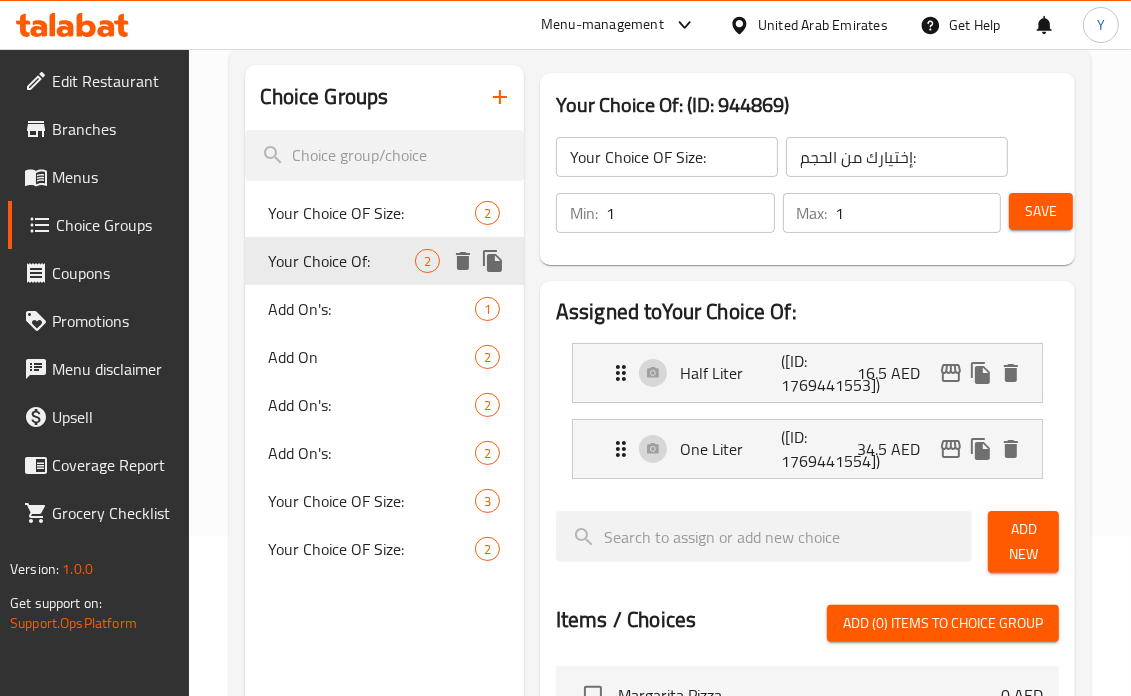 type on "Your Choice Of:" 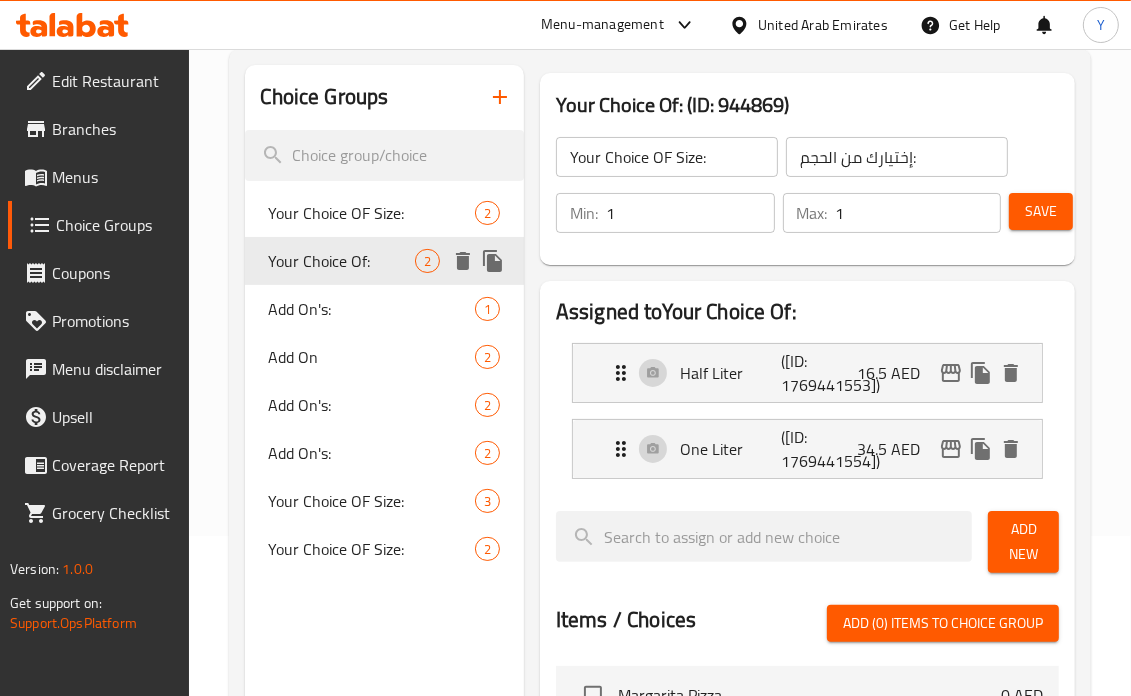 type on "إختيارك من:" 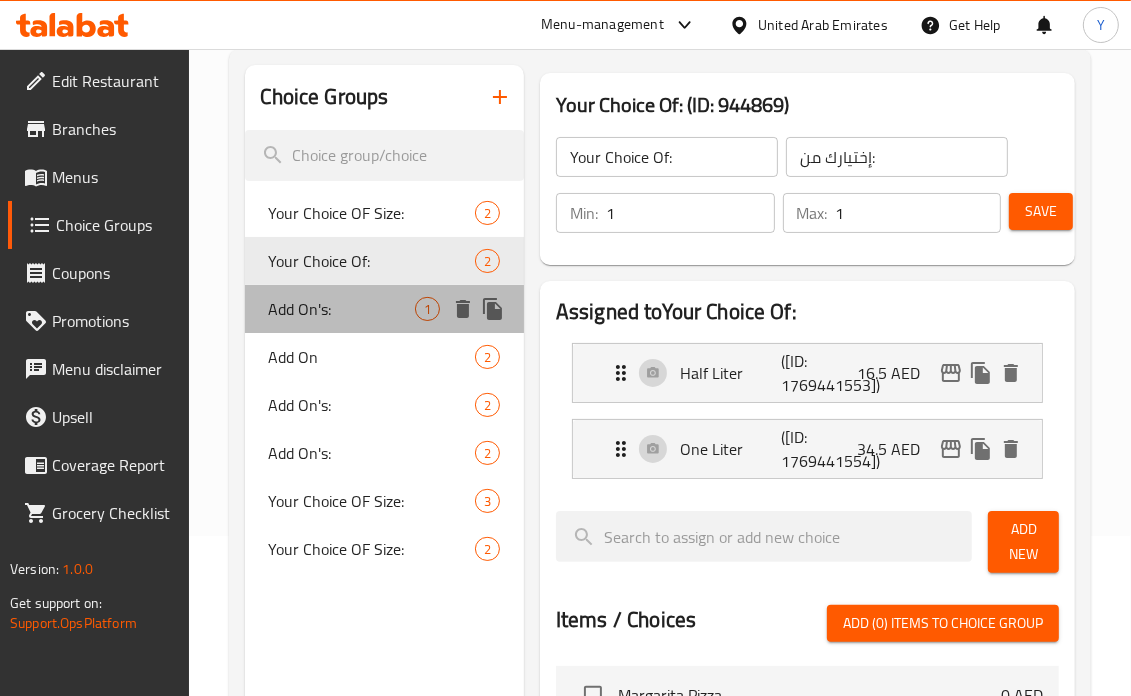 click on "Add On's:" at bounding box center (342, 309) 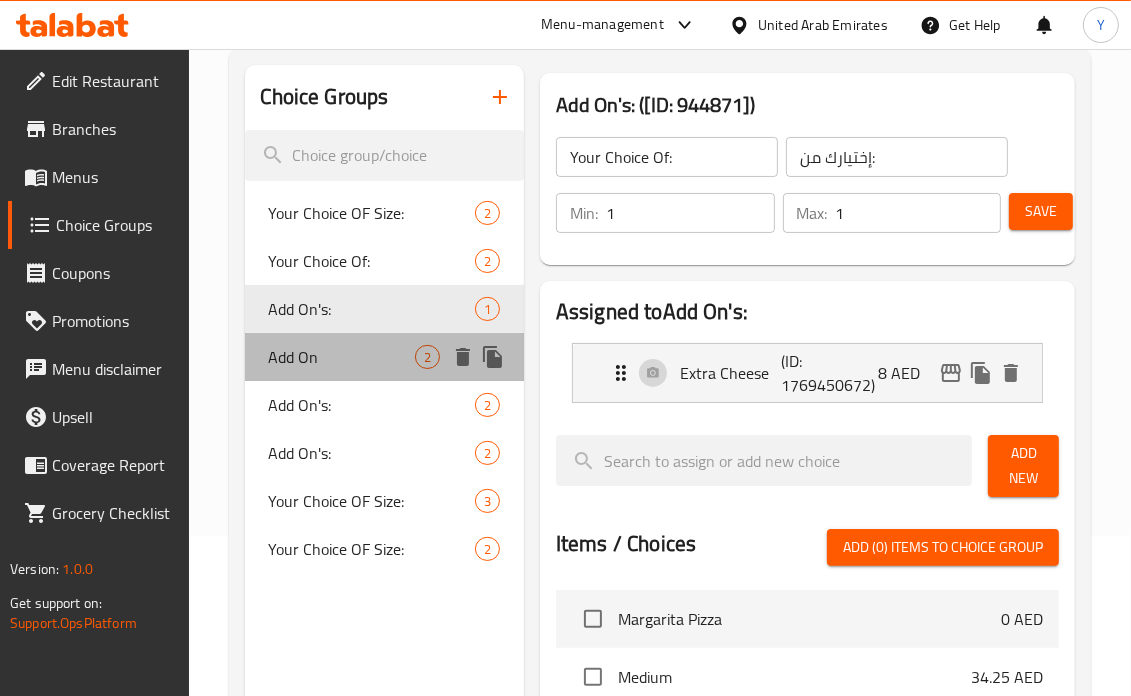 type on "Add On's:" 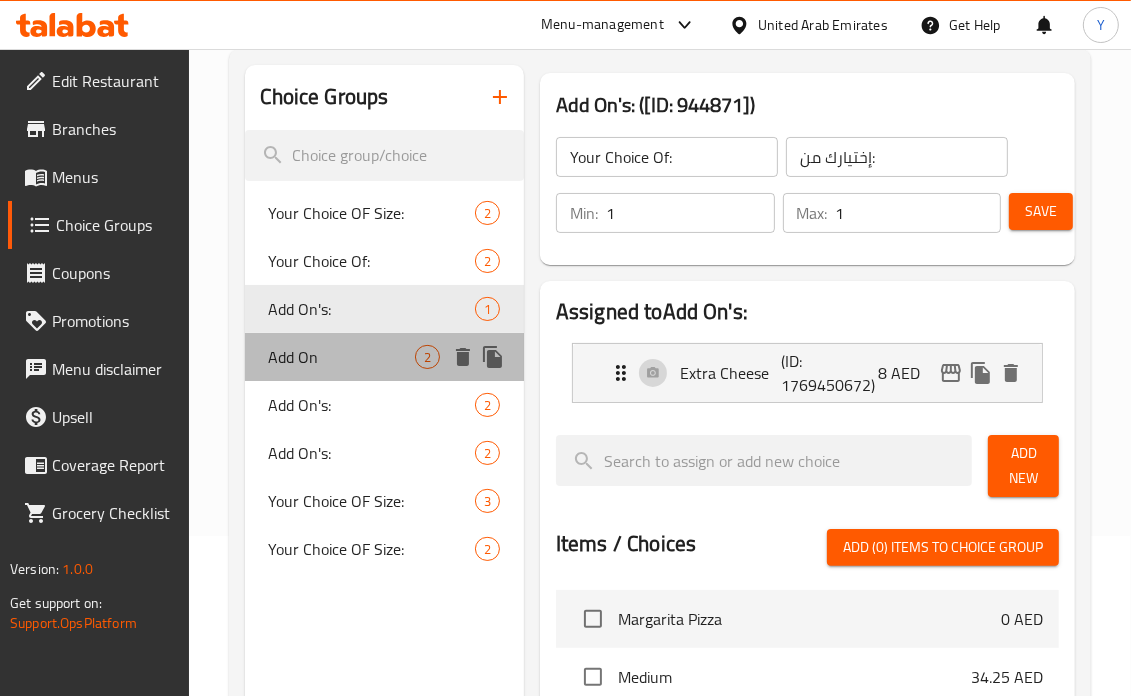 type on "الإضافات:" 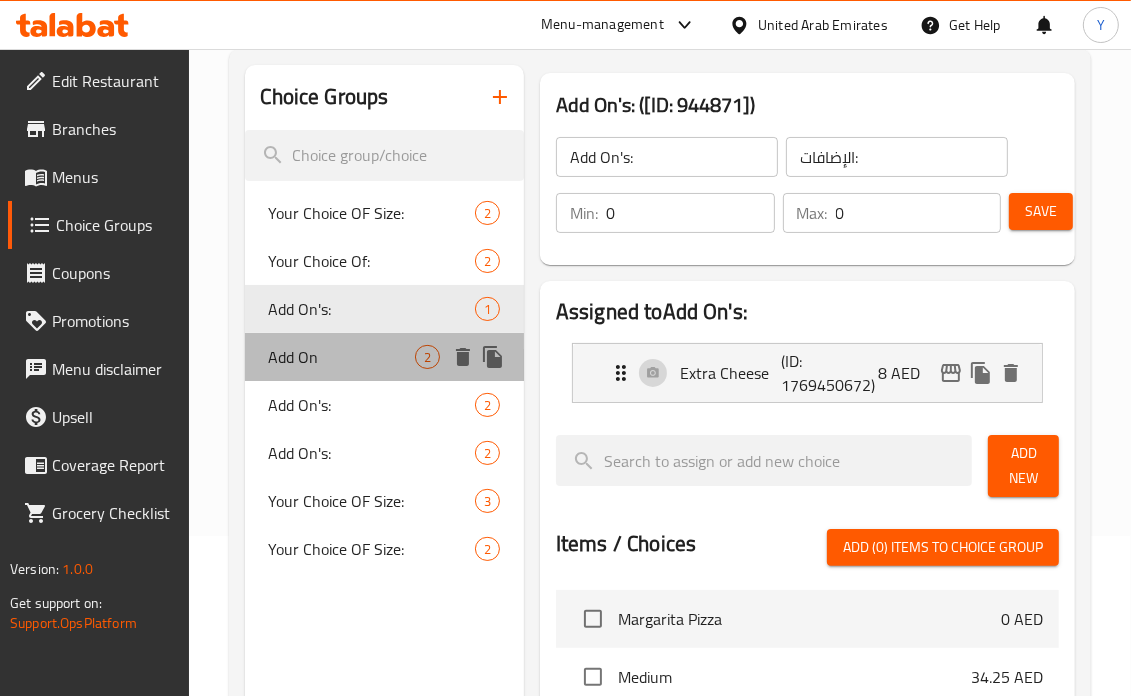 click on "Add On" at bounding box center (342, 357) 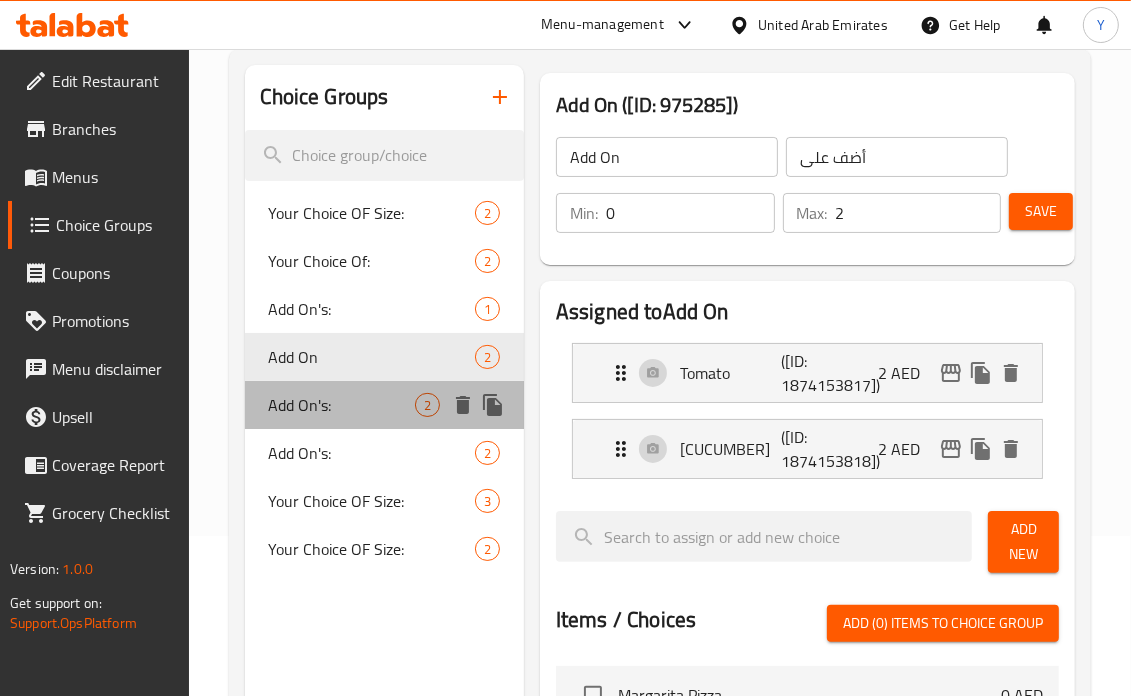 click on "Add On's:" at bounding box center [342, 405] 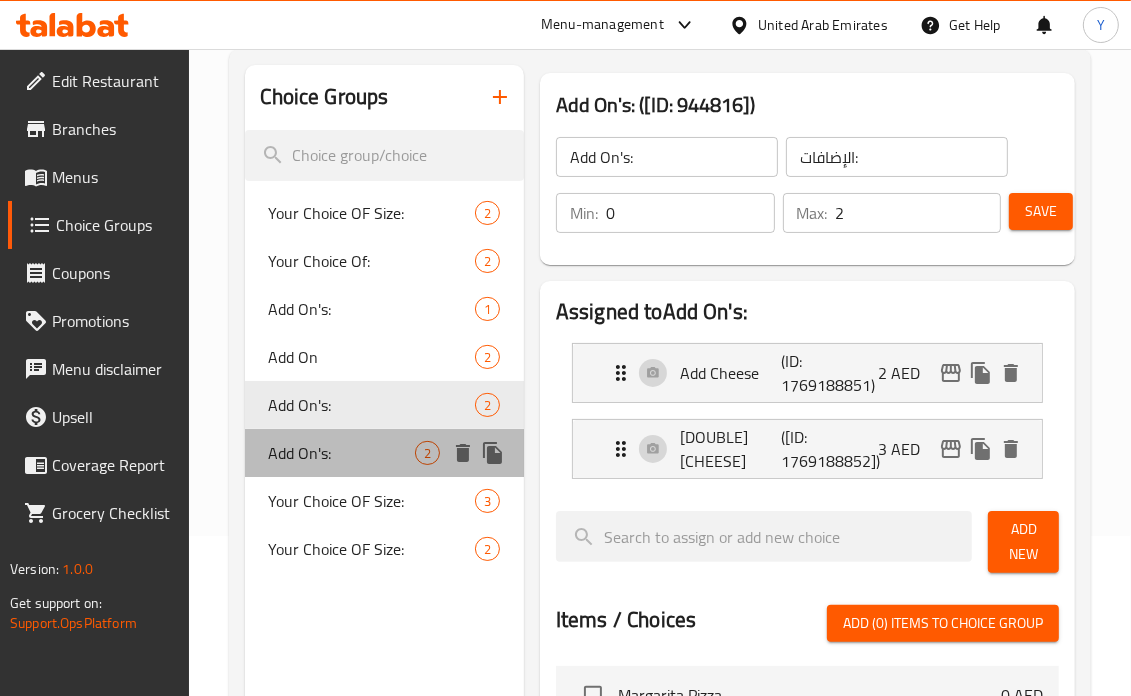 click on "Add On's: 2" at bounding box center (384, 453) 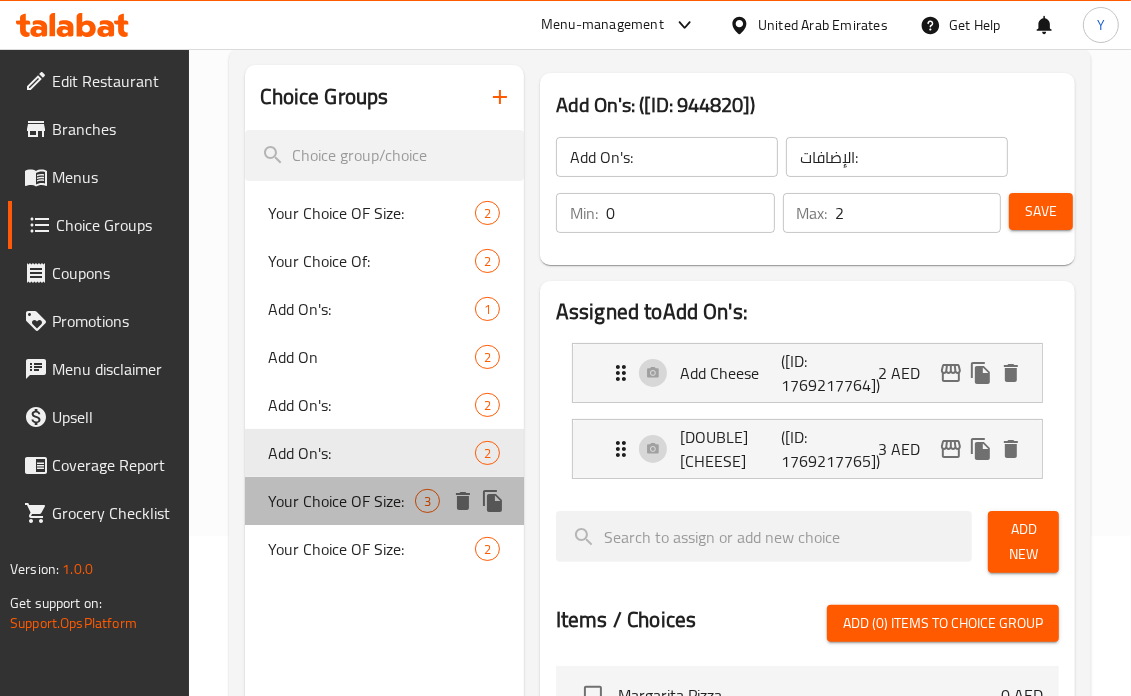 click on "Your Choice OF Size:" at bounding box center [342, 501] 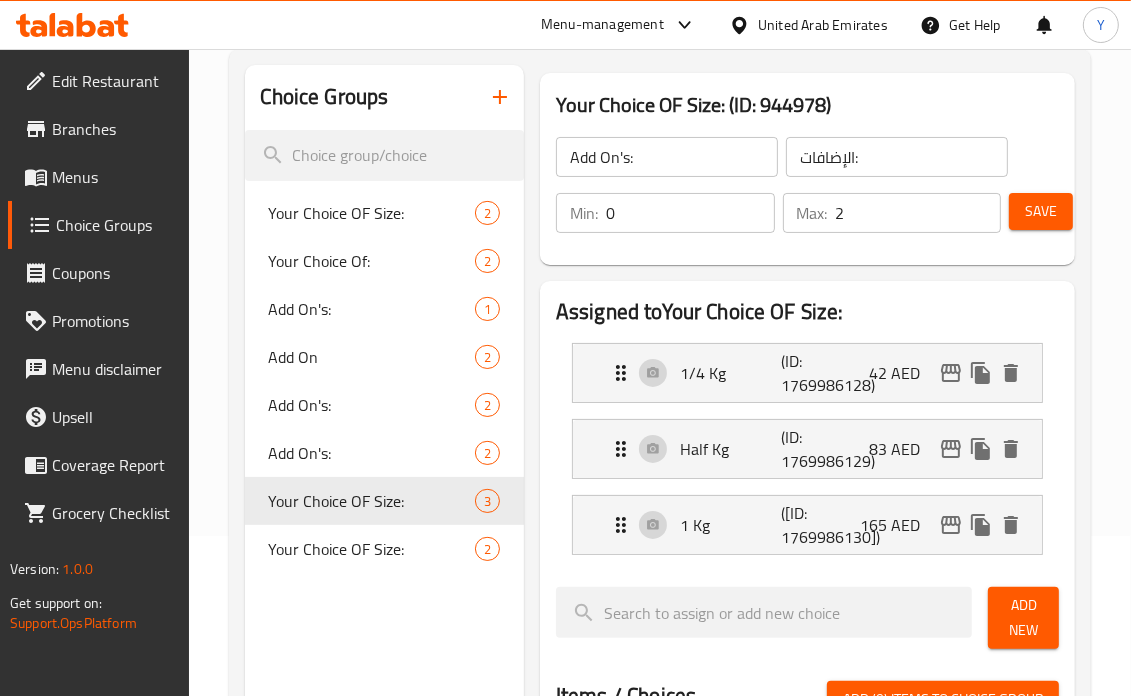 type on "Your Choice OF Size:" 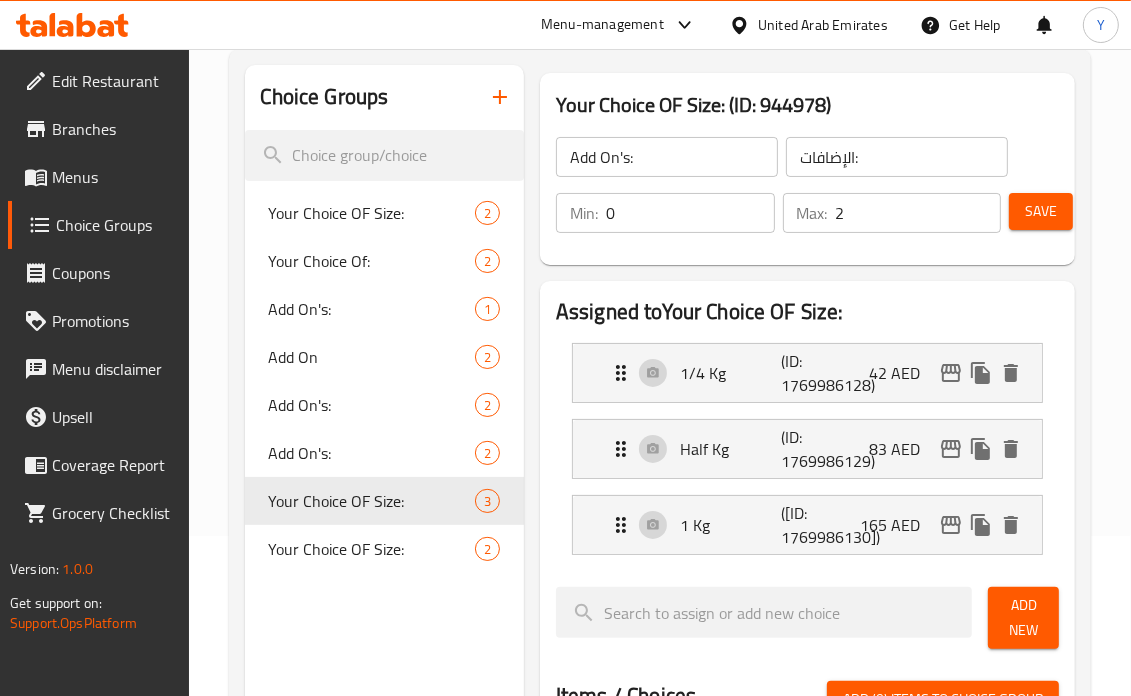type on "إختيارك من الحجم:" 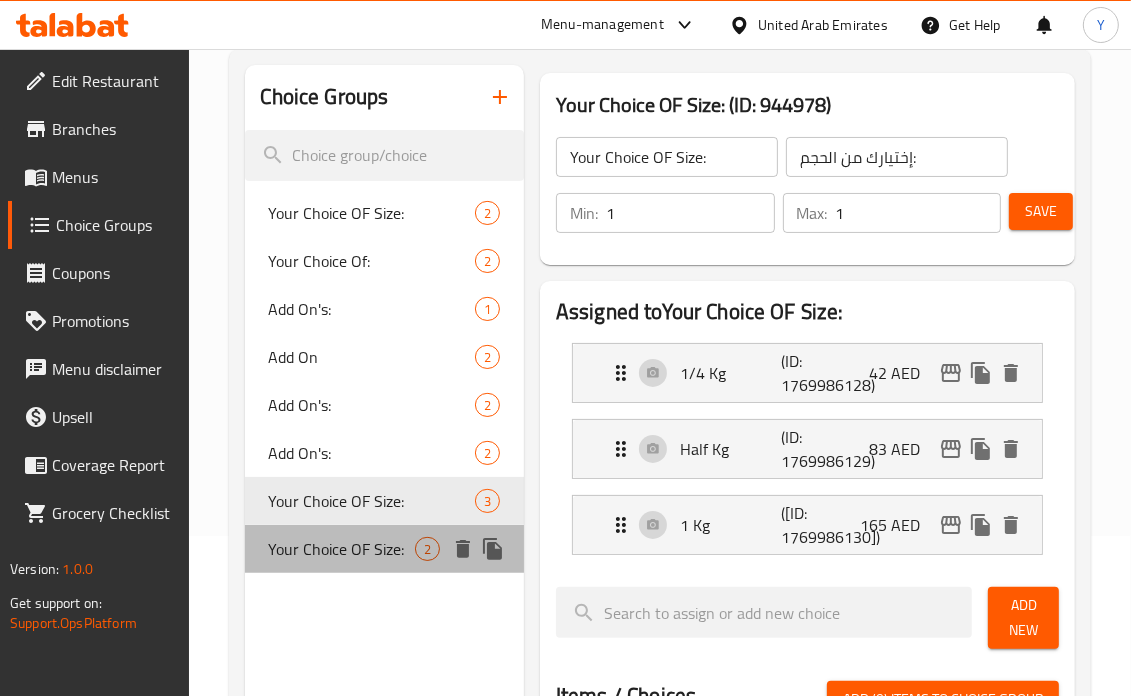click on "Your Choice OF Size:" at bounding box center (342, 549) 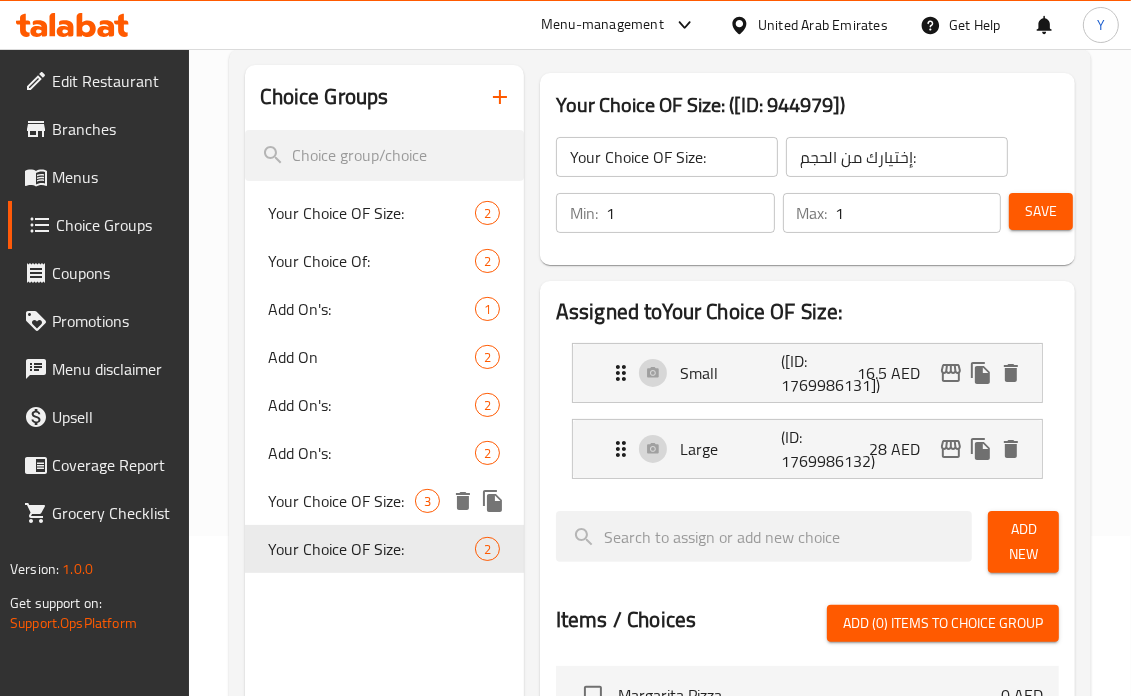click on "Your Choice OF Size:" at bounding box center [342, 501] 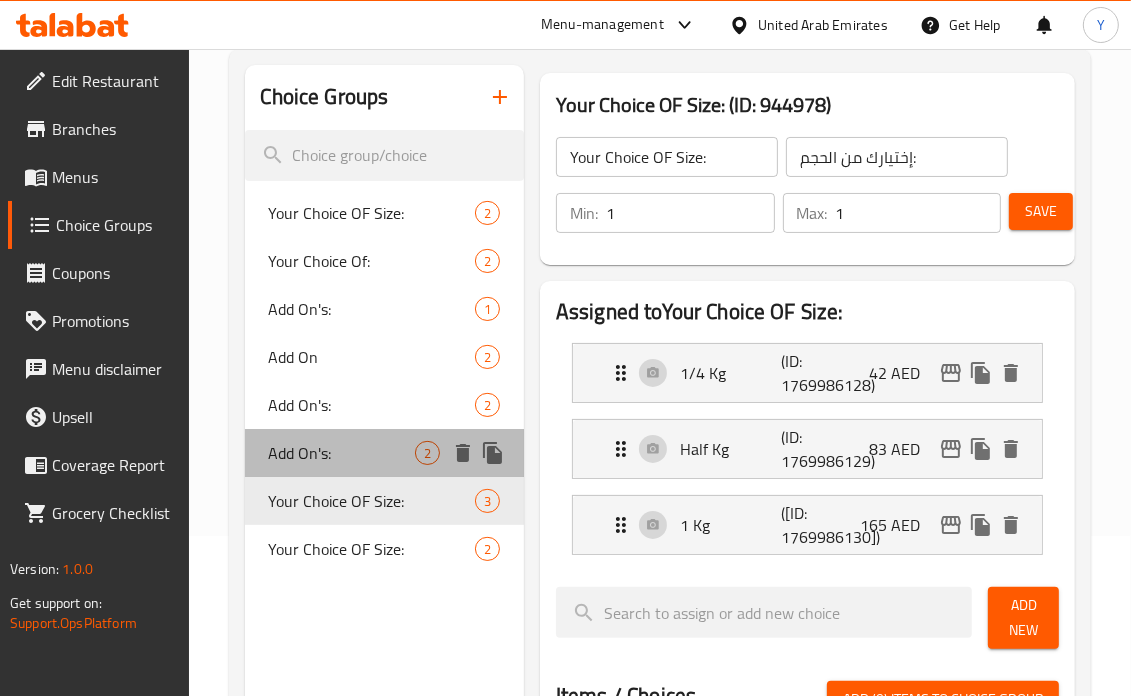 click on "Add On's:" at bounding box center (342, 453) 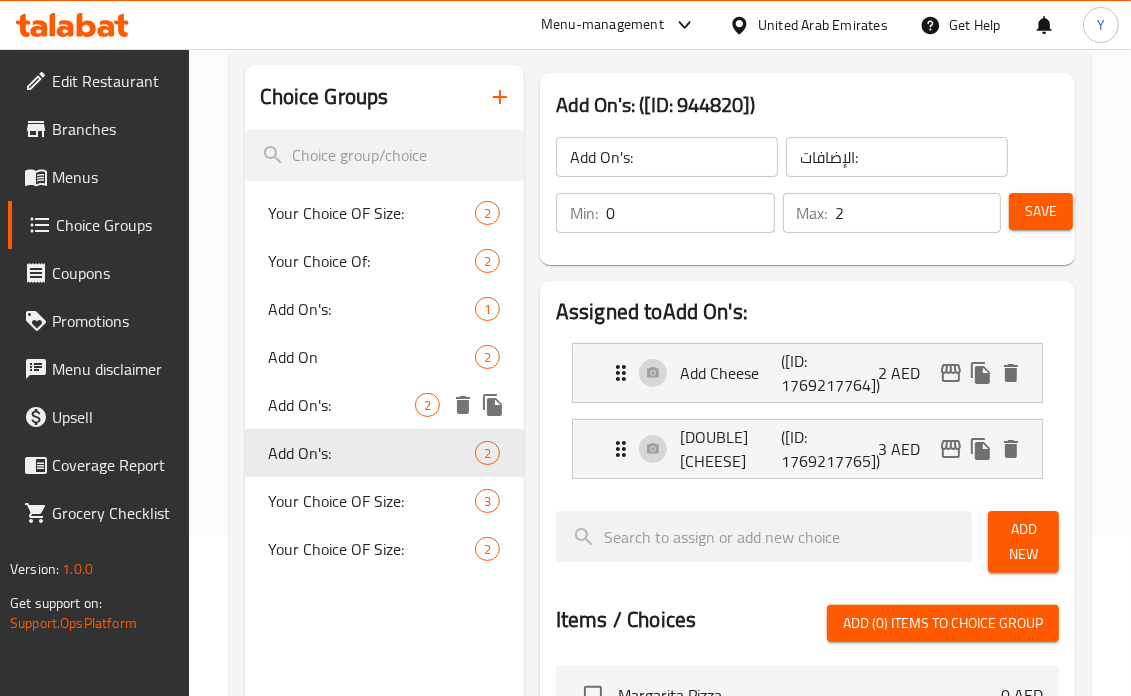 click on "Add On's:" at bounding box center (342, 405) 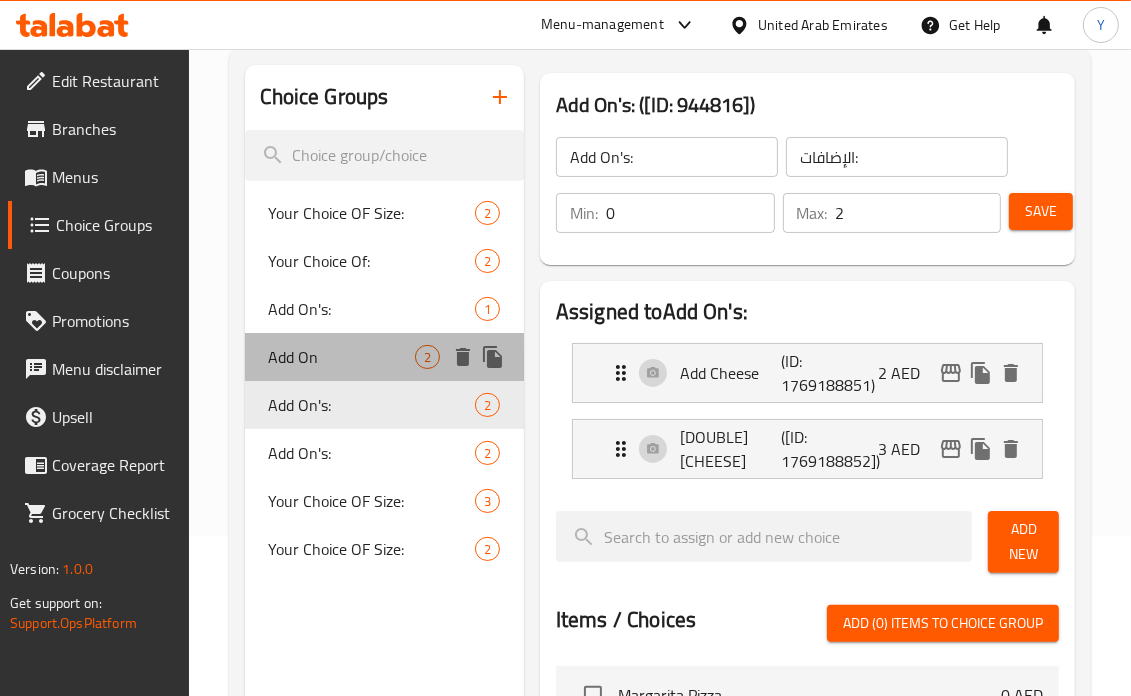 click on "Add On 2" at bounding box center (384, 357) 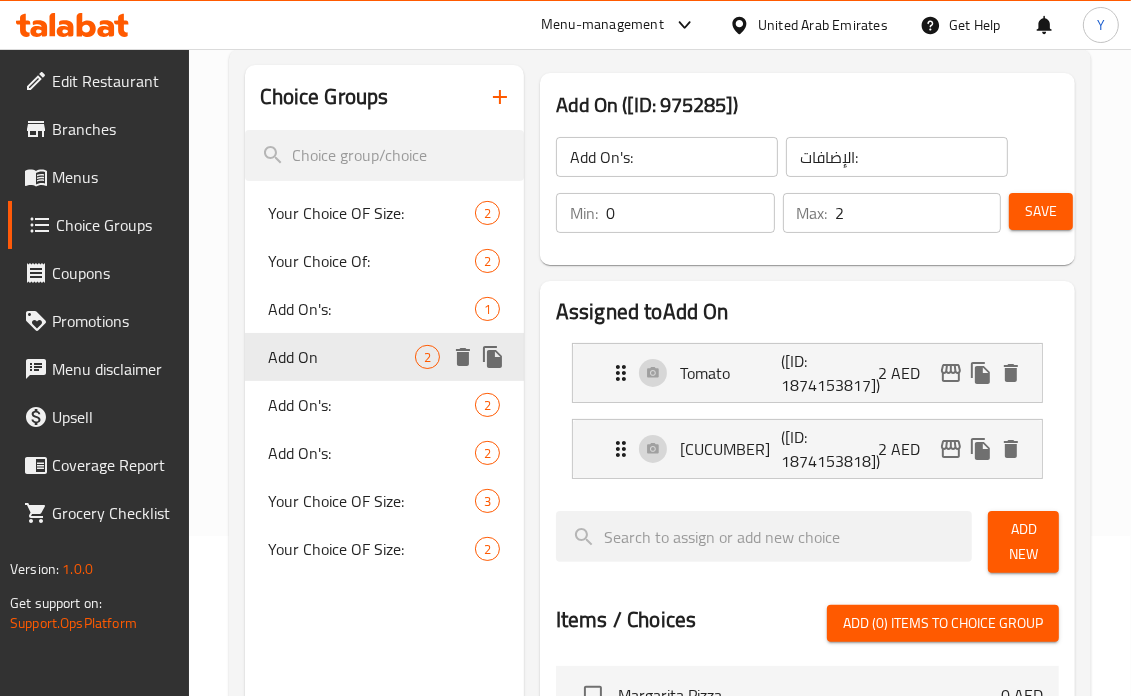 type on "Add On" 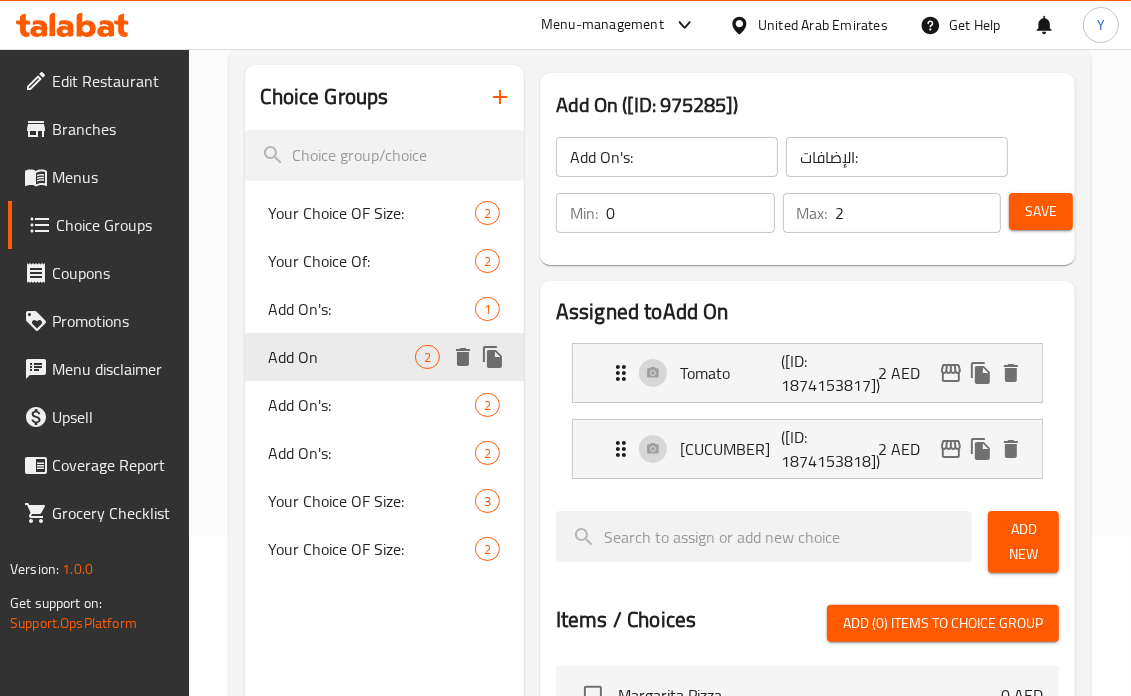 type on "أضف على" 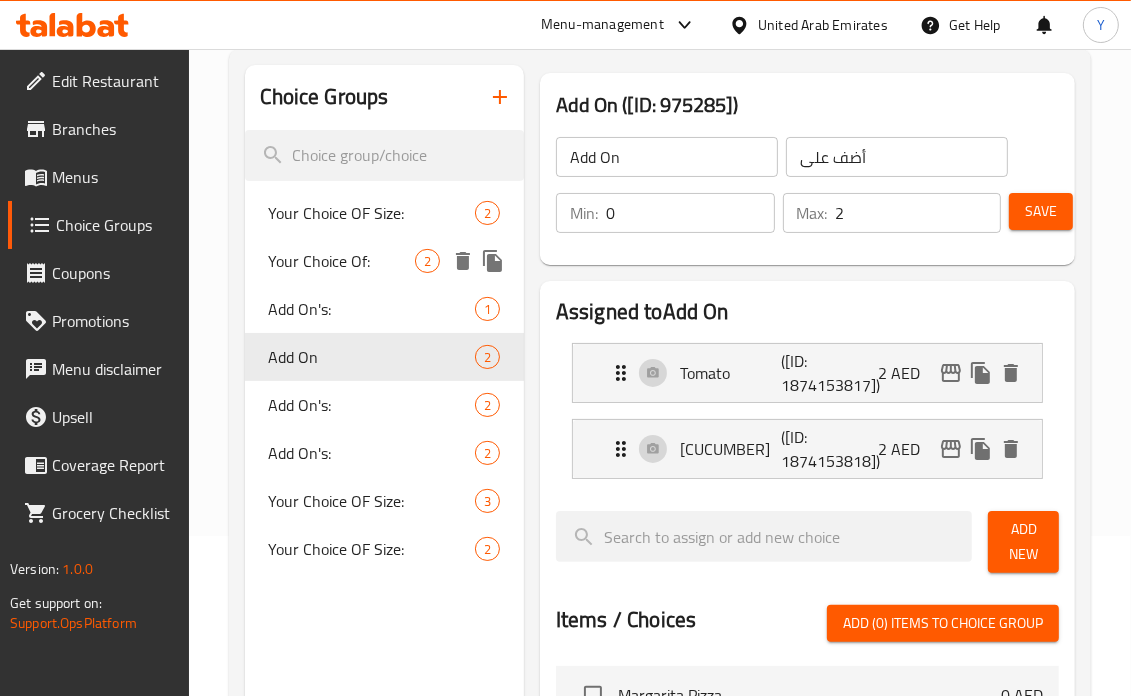 click on "Your Choice Of:" at bounding box center [342, 261] 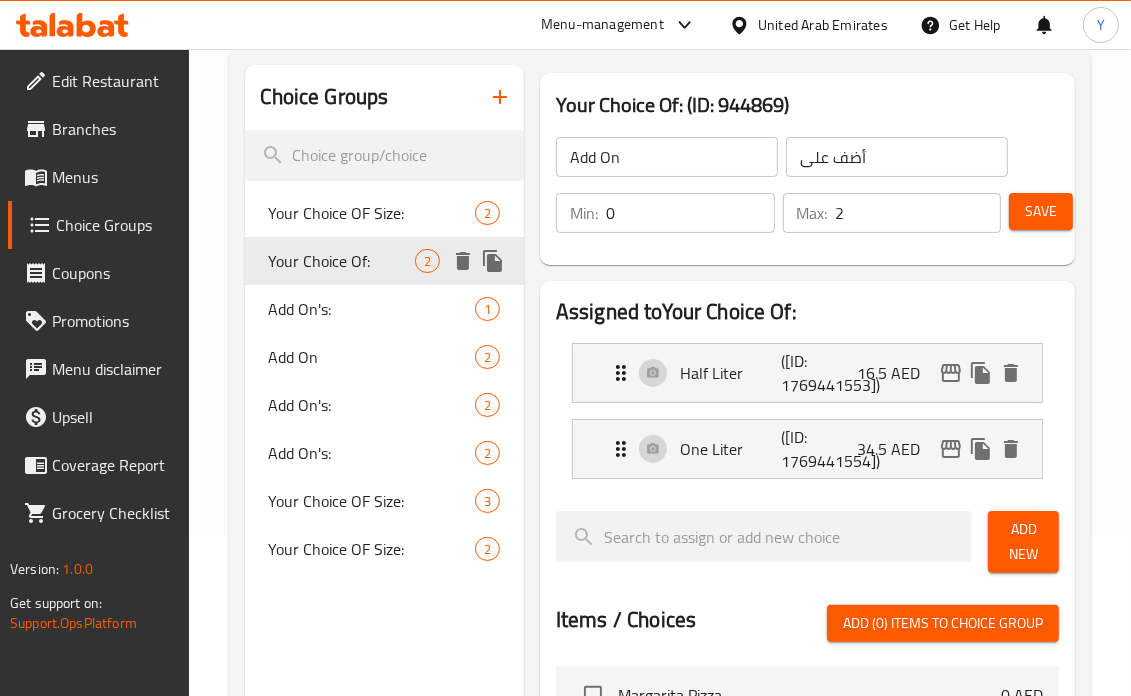 type on "Your Choice Of:" 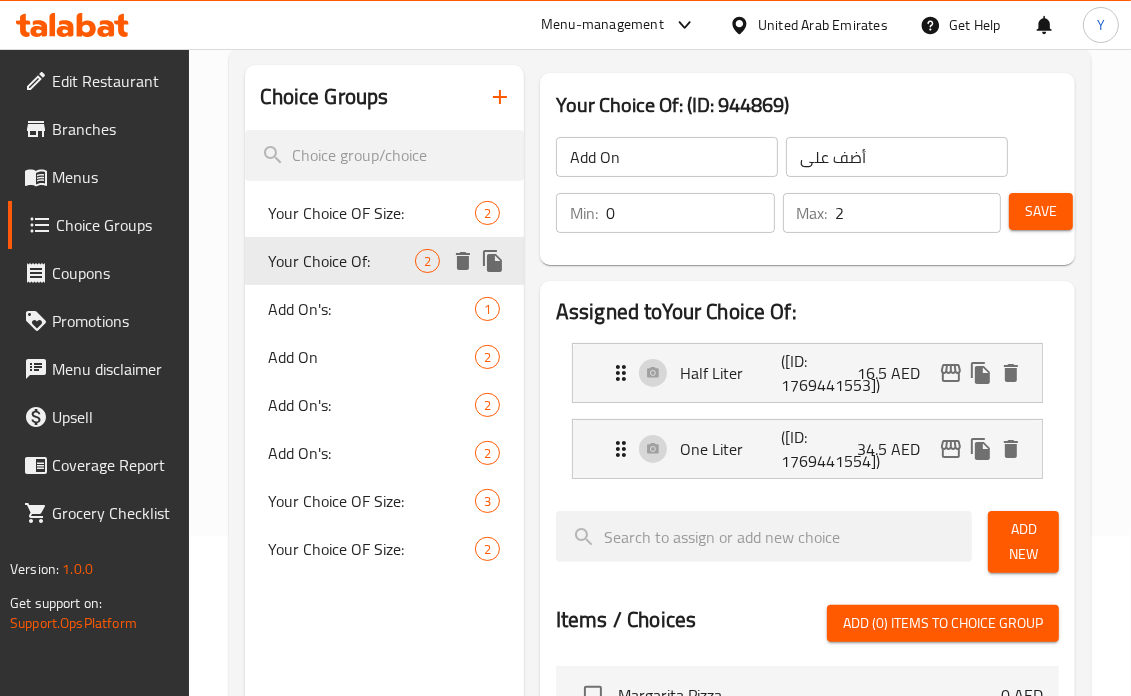type on "إختيارك من:" 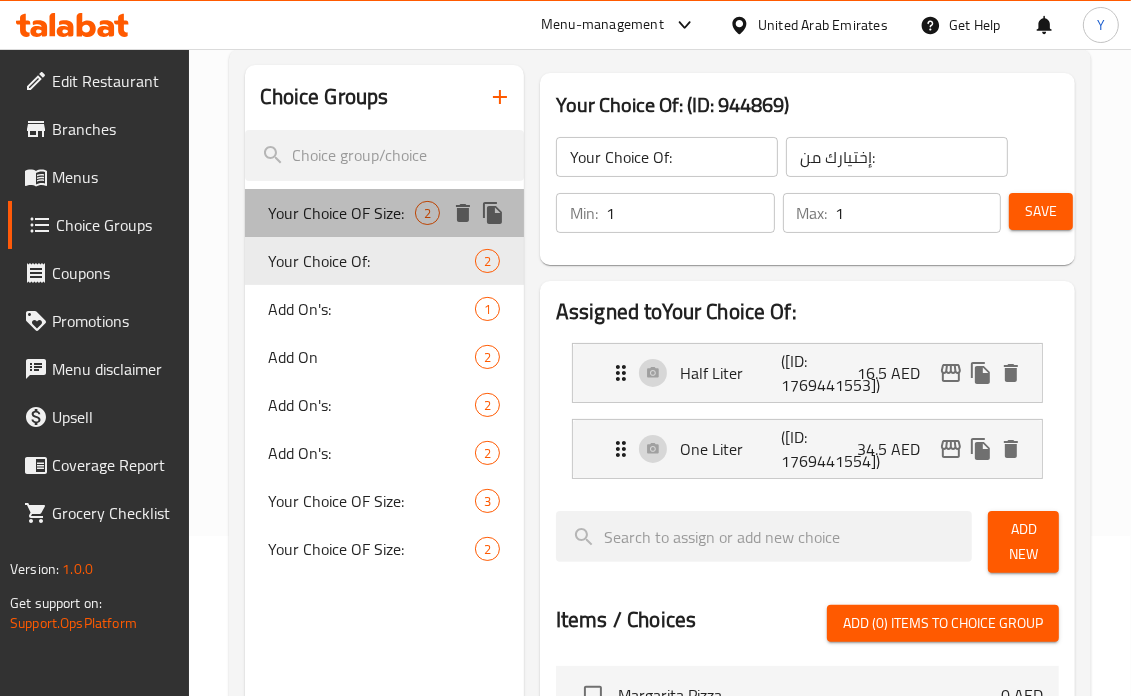 click on "Your Choice OF Size:" at bounding box center (342, 213) 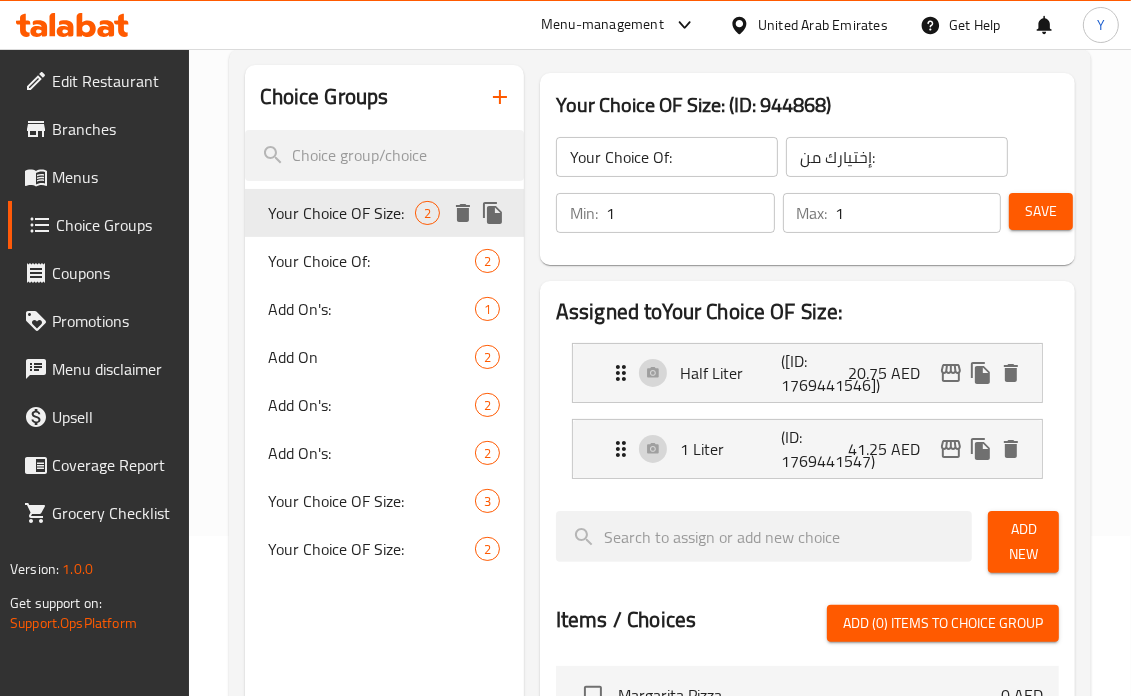 type on "Your Choice OF Size:" 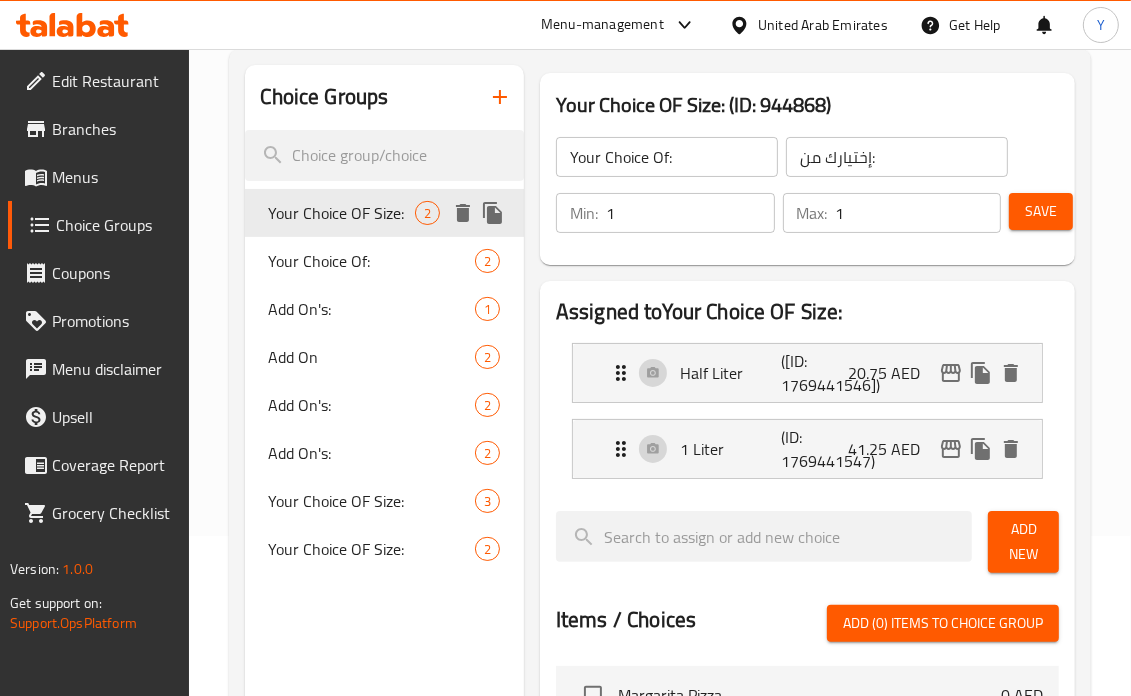 type on "إختيارك من الحجم:" 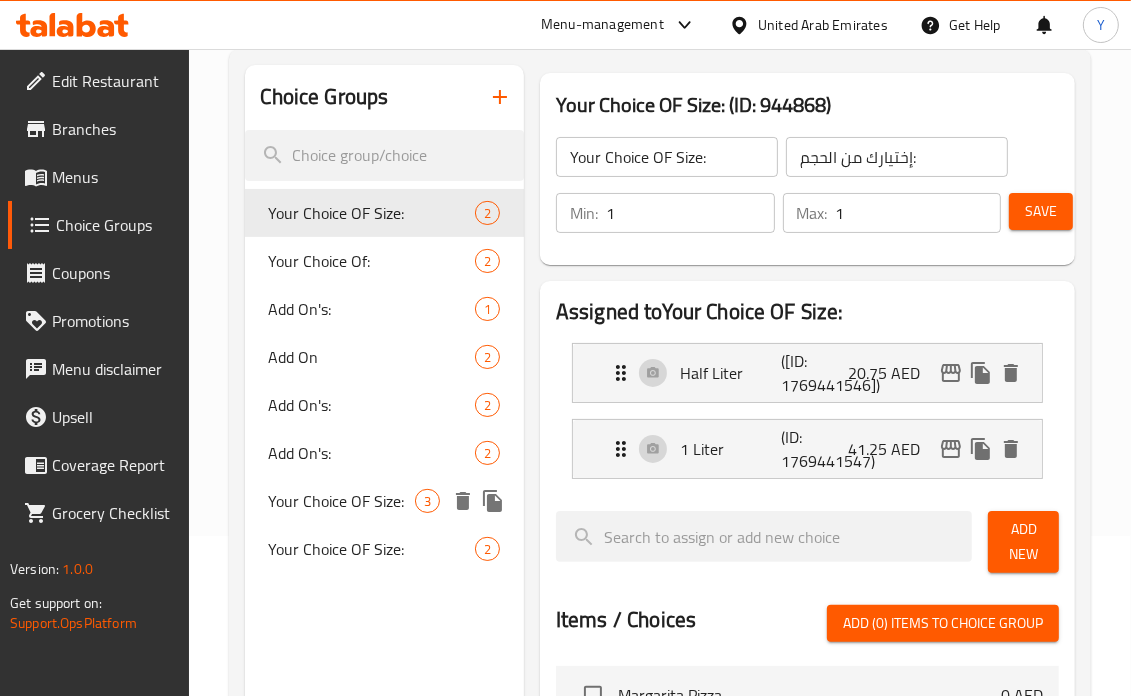 click on "Your Choice OF Size: 3" at bounding box center (384, 501) 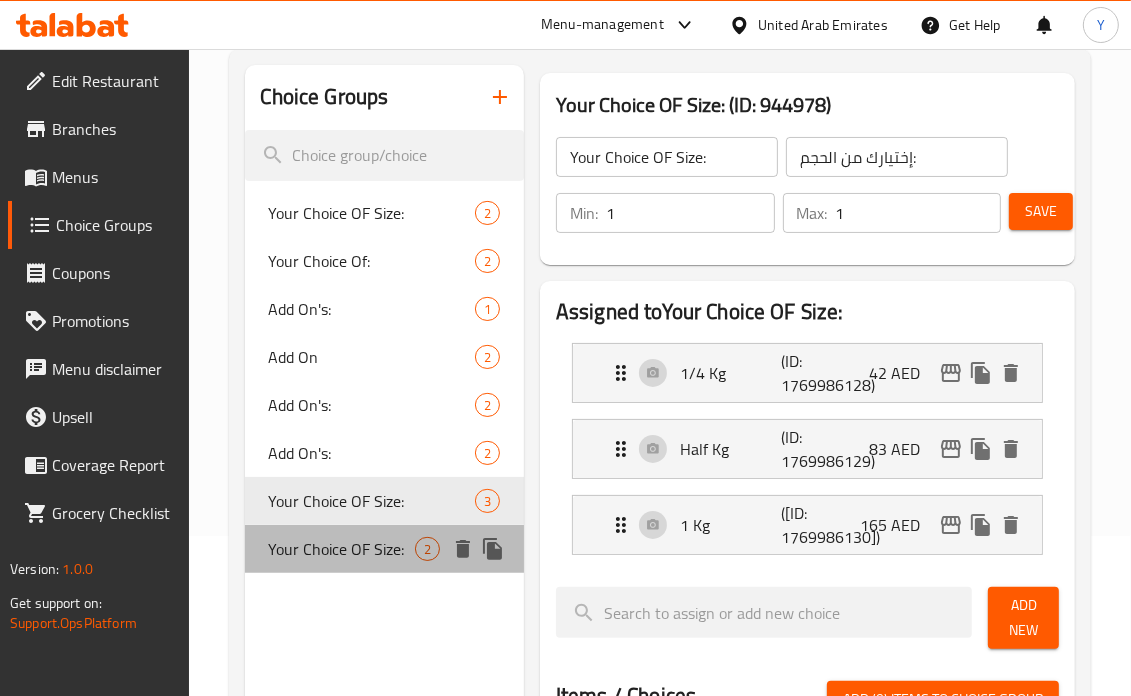 click on "Your Choice OF Size:" at bounding box center (342, 549) 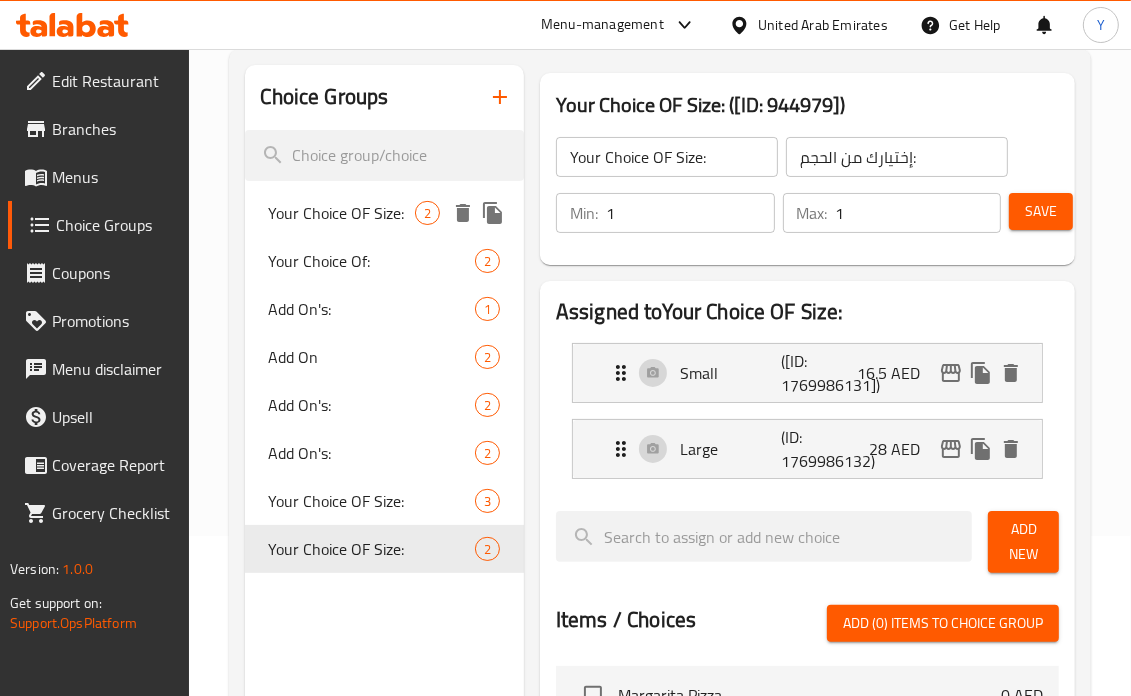 click on "Your Choice OF Size:" at bounding box center [342, 213] 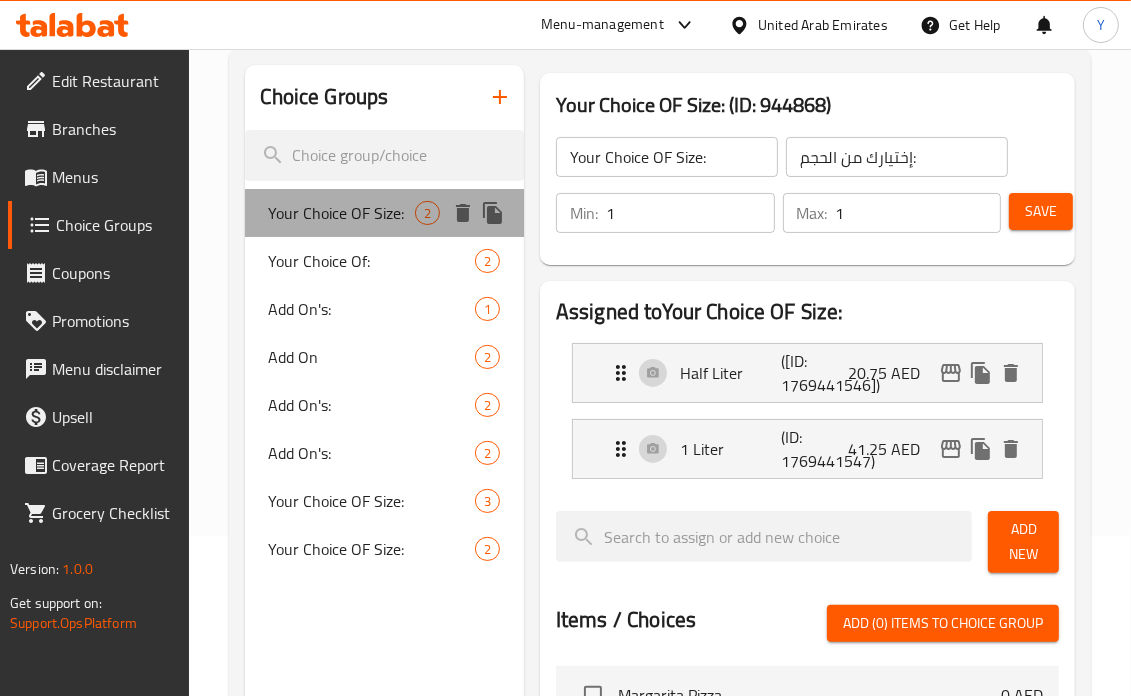 click on "Your Choice OF Size: 2" at bounding box center (384, 213) 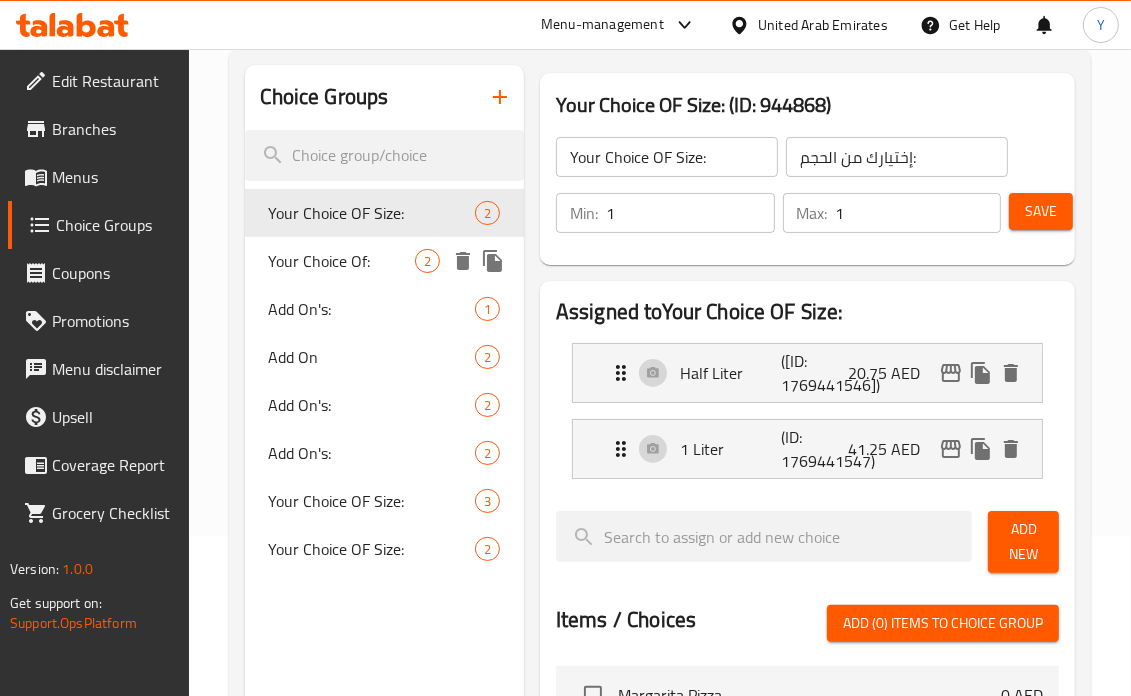 click on "Your Choice Of:" at bounding box center [342, 261] 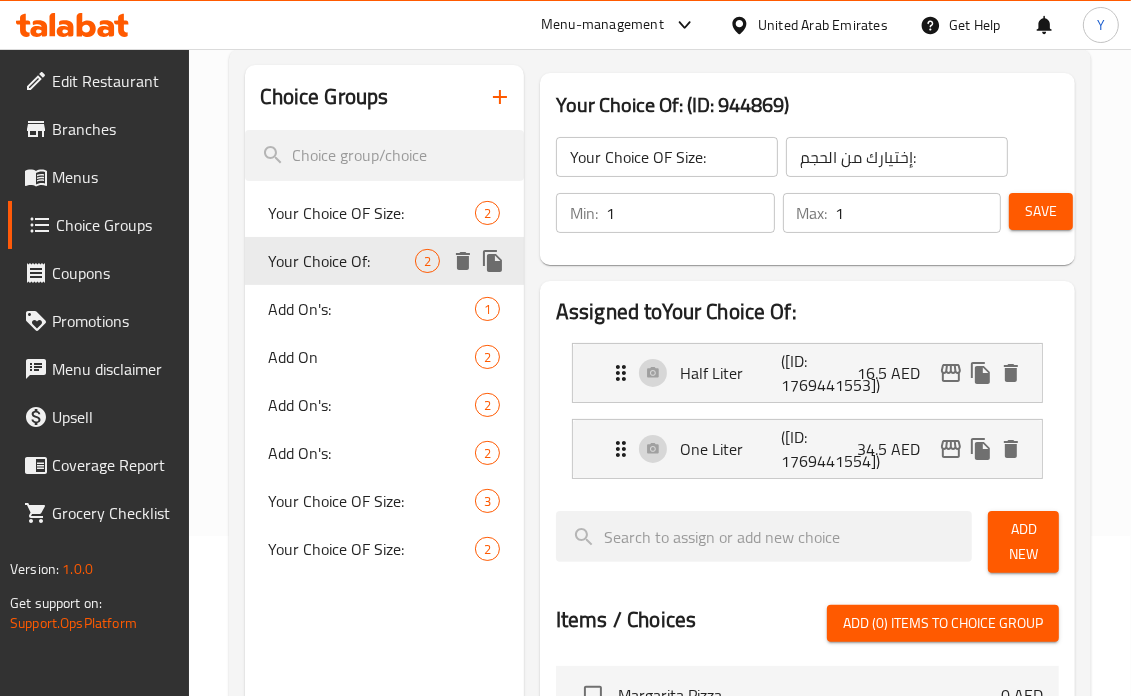 type on "Your Choice Of:" 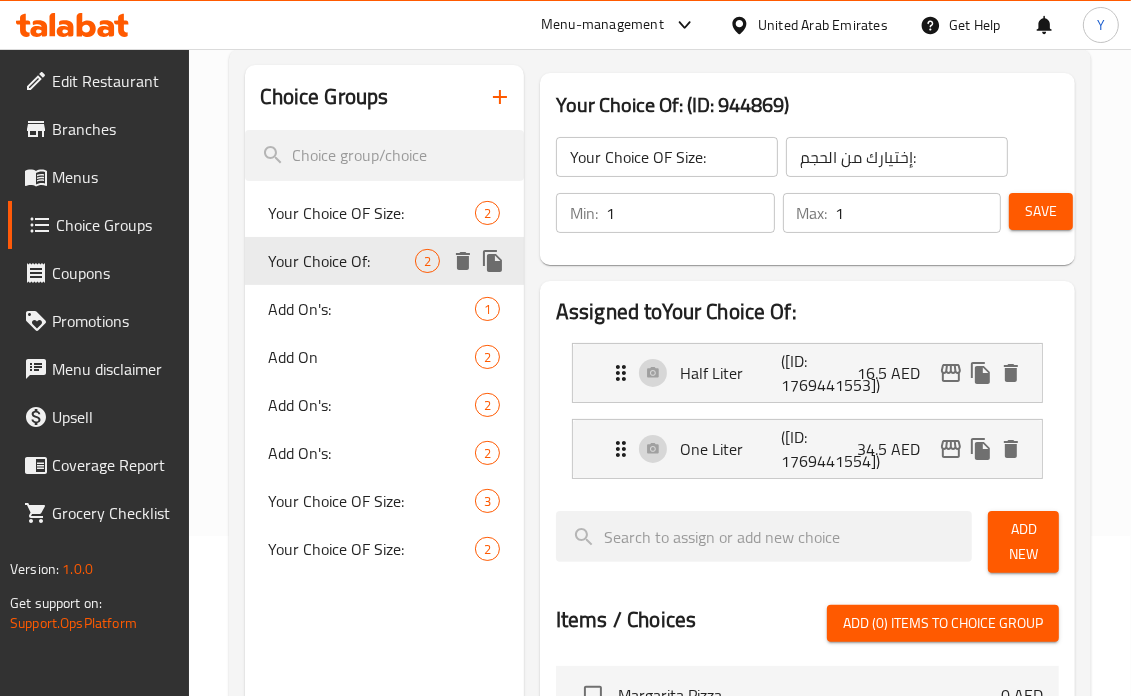 type on "إختيارك من:" 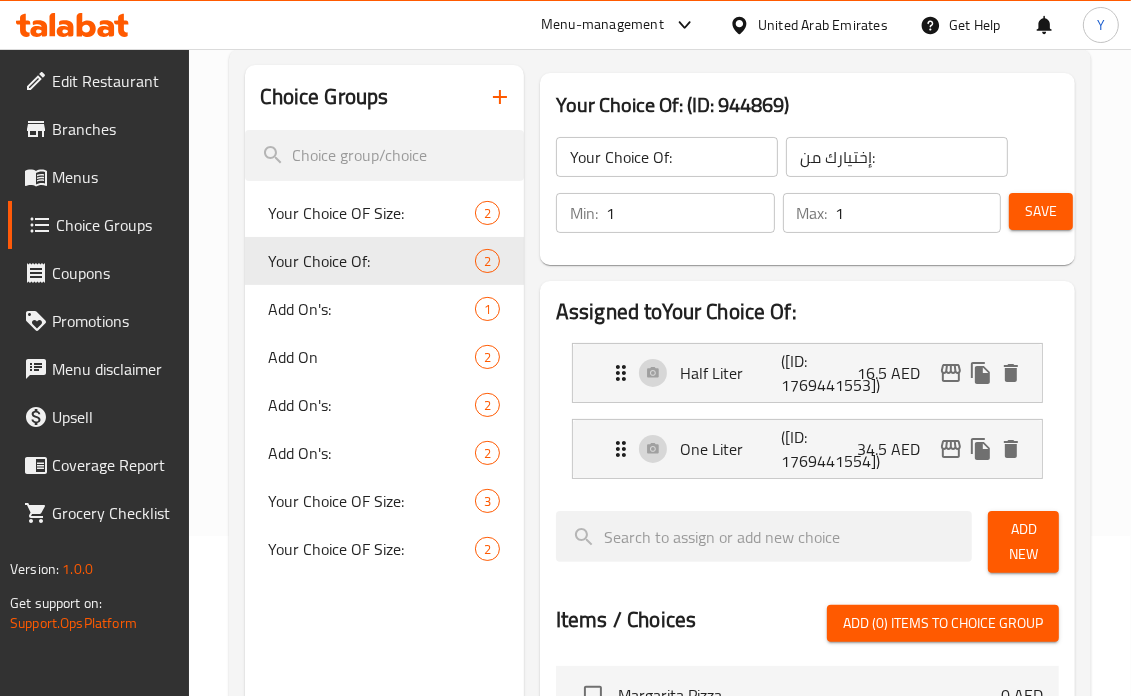 click at bounding box center (764, 542) 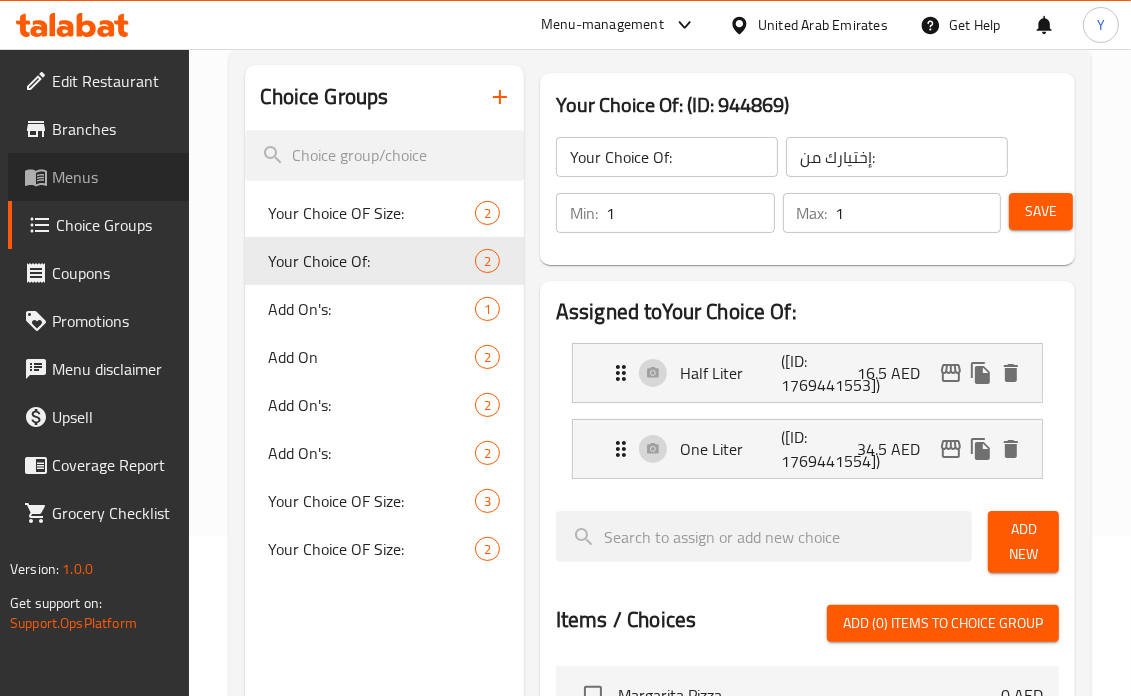 click on "Menus" at bounding box center [112, 177] 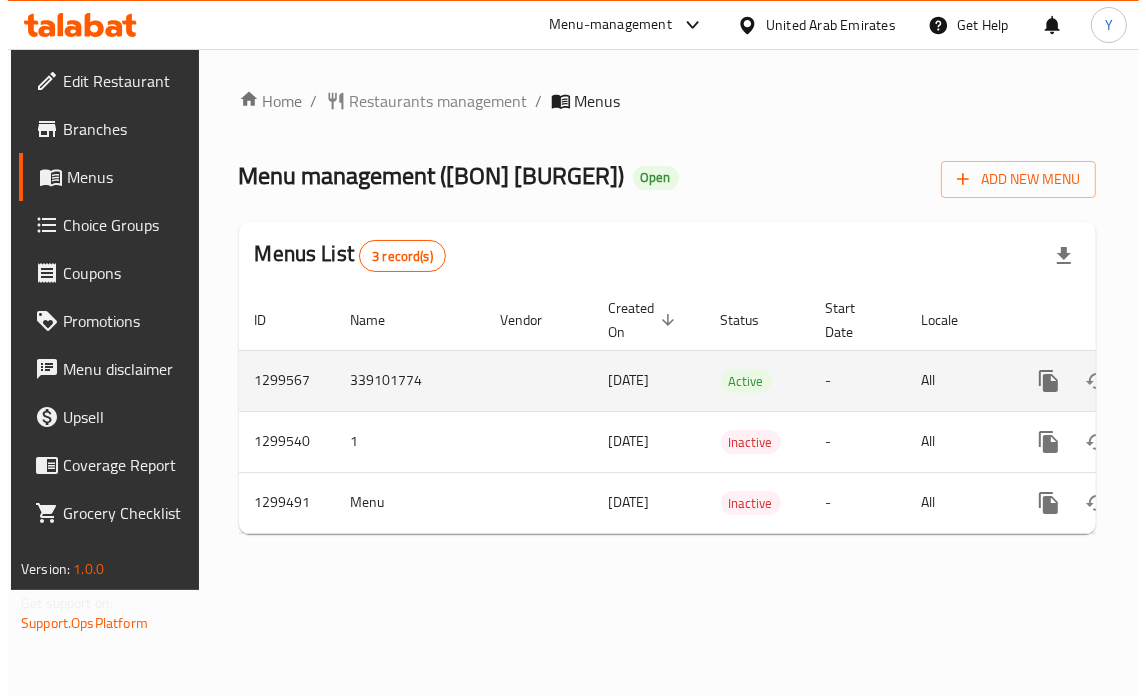 scroll, scrollTop: 0, scrollLeft: 0, axis: both 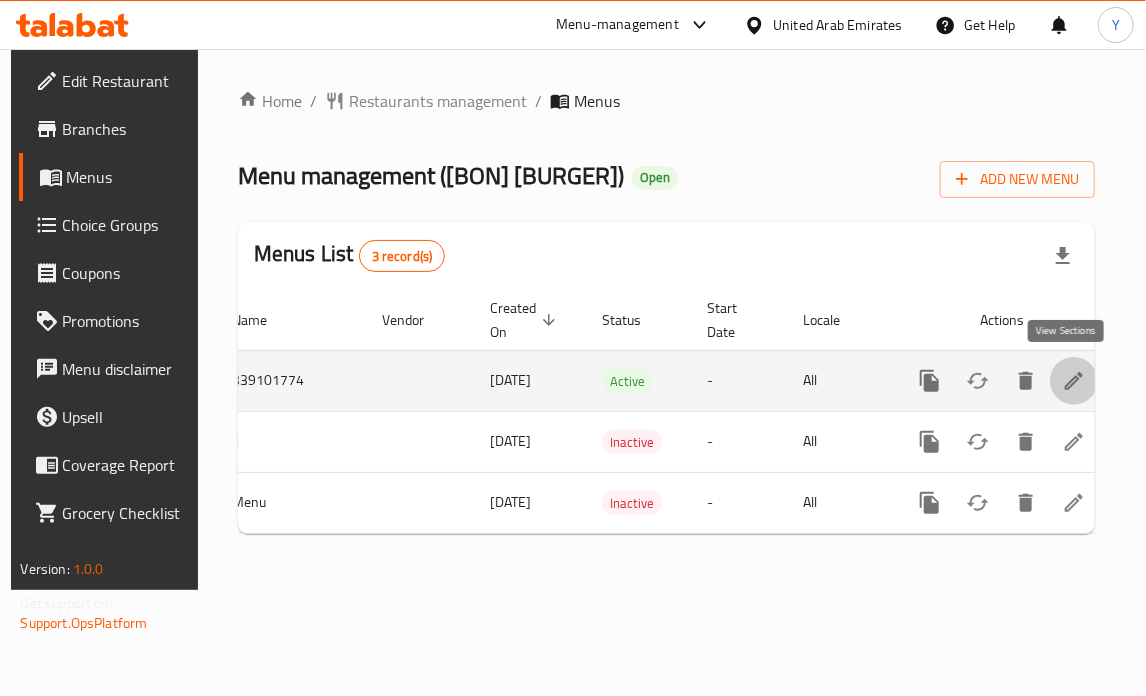 click 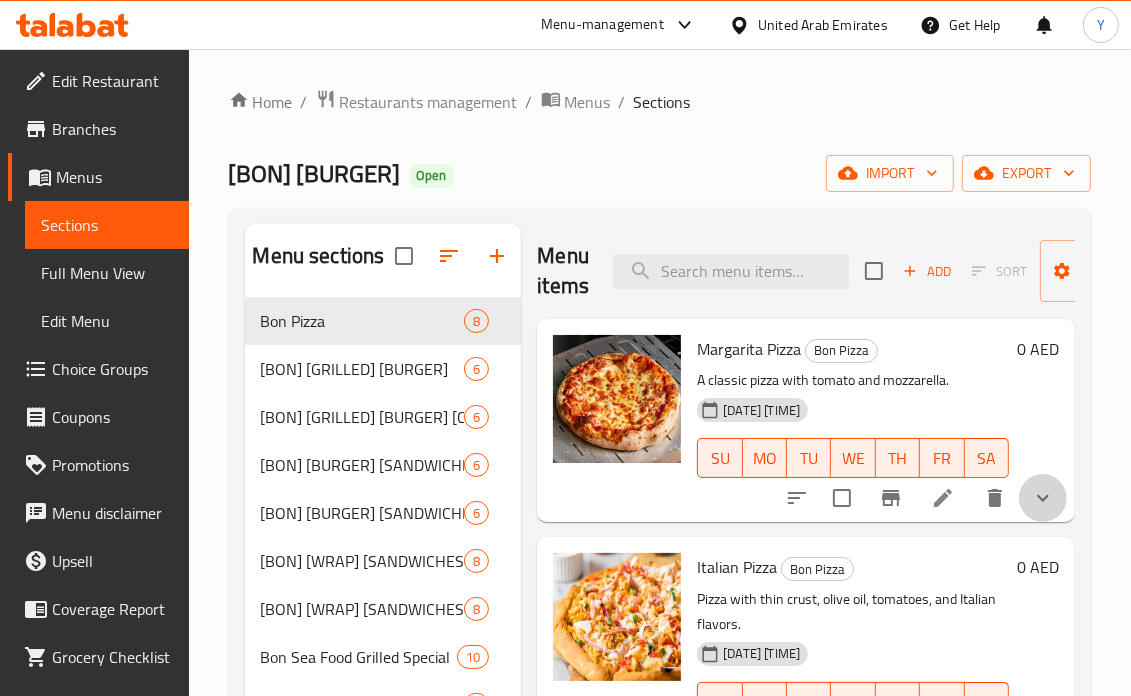 click at bounding box center (1043, 498) 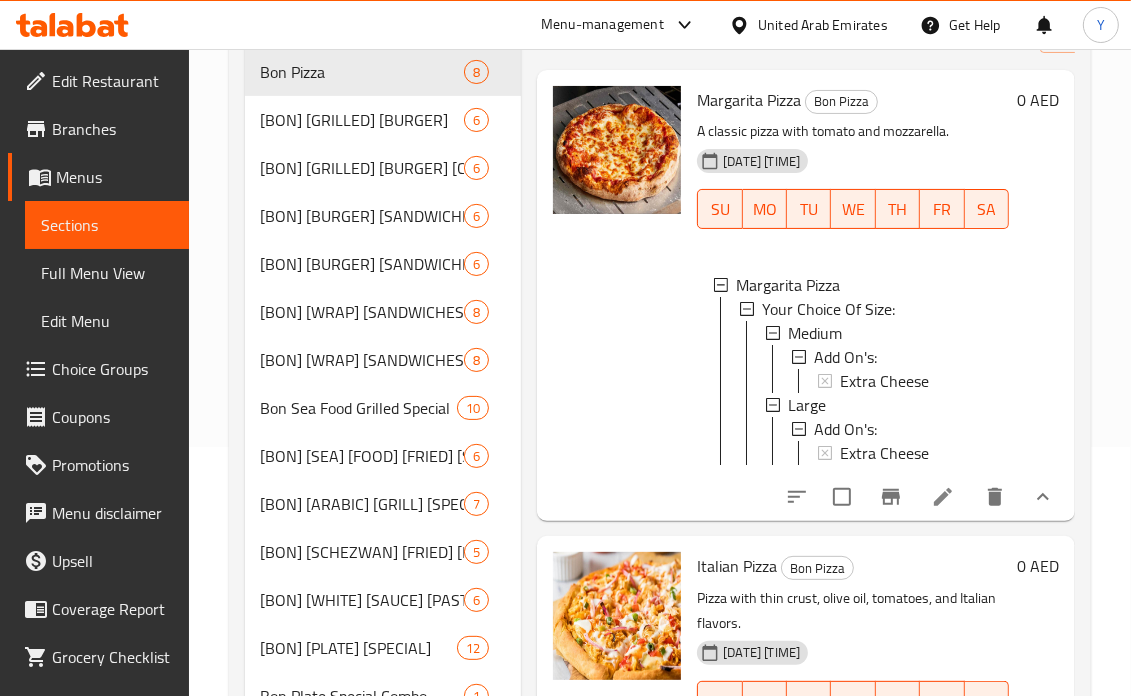 scroll, scrollTop: 268, scrollLeft: 0, axis: vertical 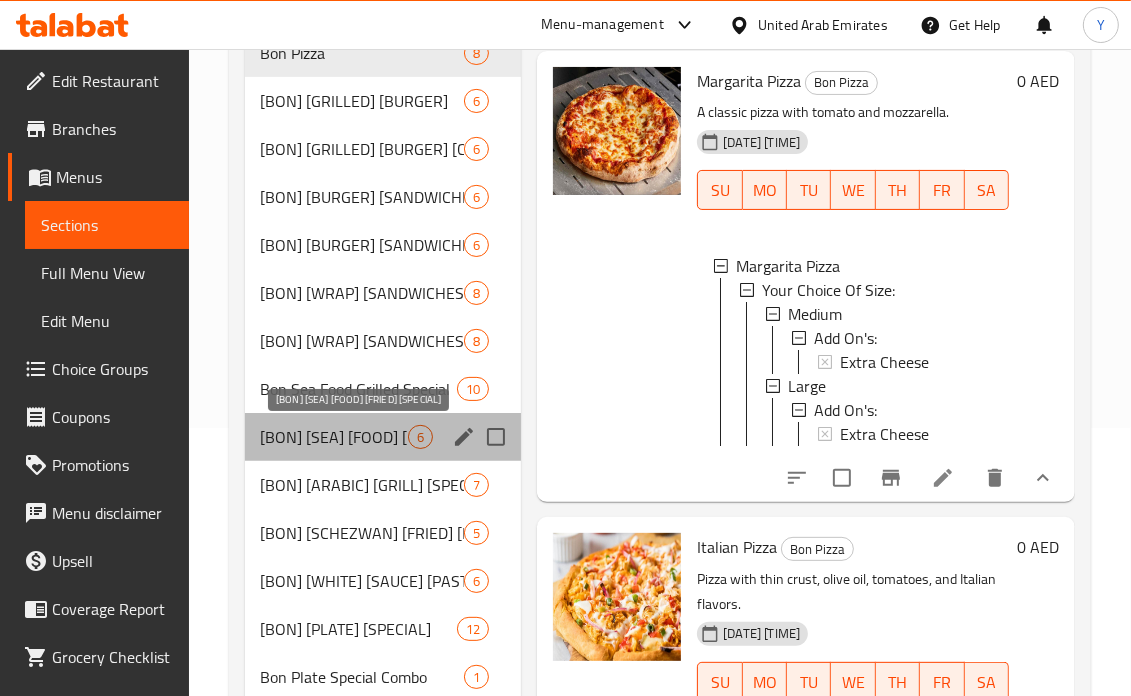 click on "[BON] [SEA] [FOOD] [FRIED] [SPECIAL]" at bounding box center [335, 437] 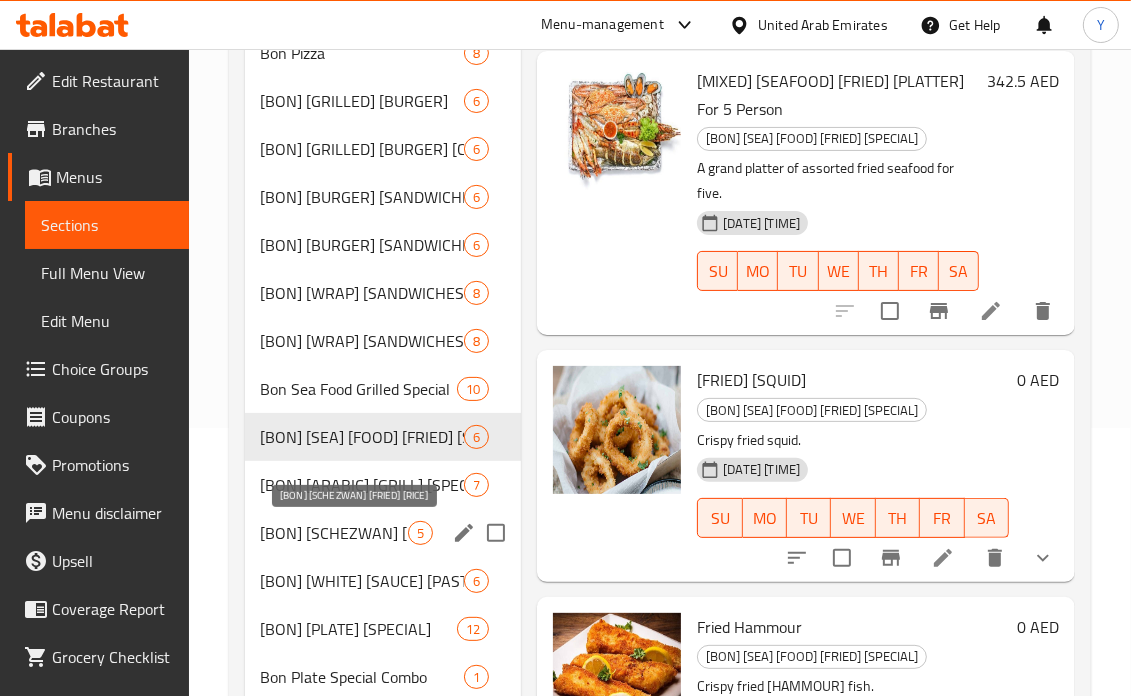 click on "[BON] [SCHEZWAN] [FRIED] [RICE]" at bounding box center [335, 533] 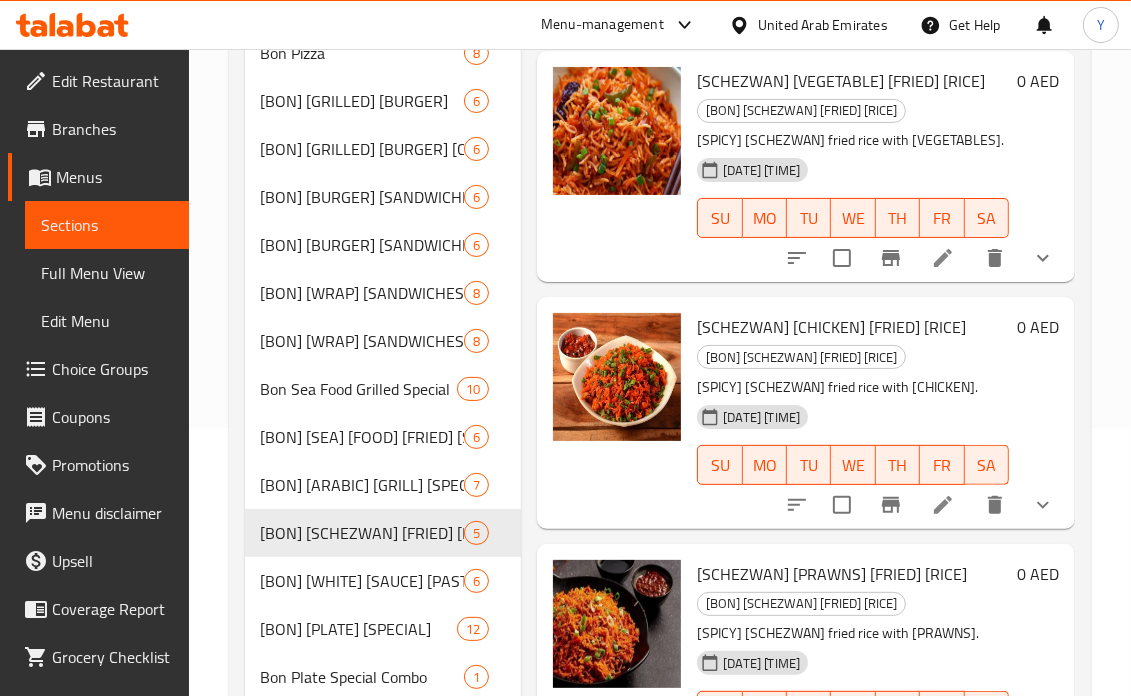 click 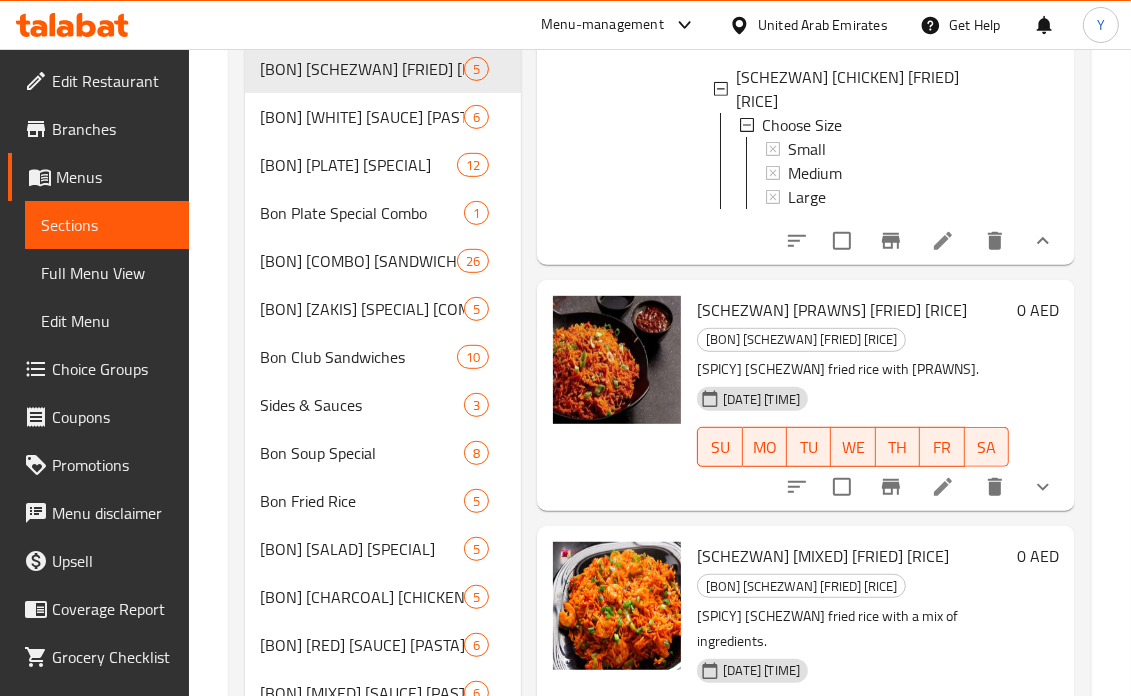 scroll, scrollTop: 812, scrollLeft: 0, axis: vertical 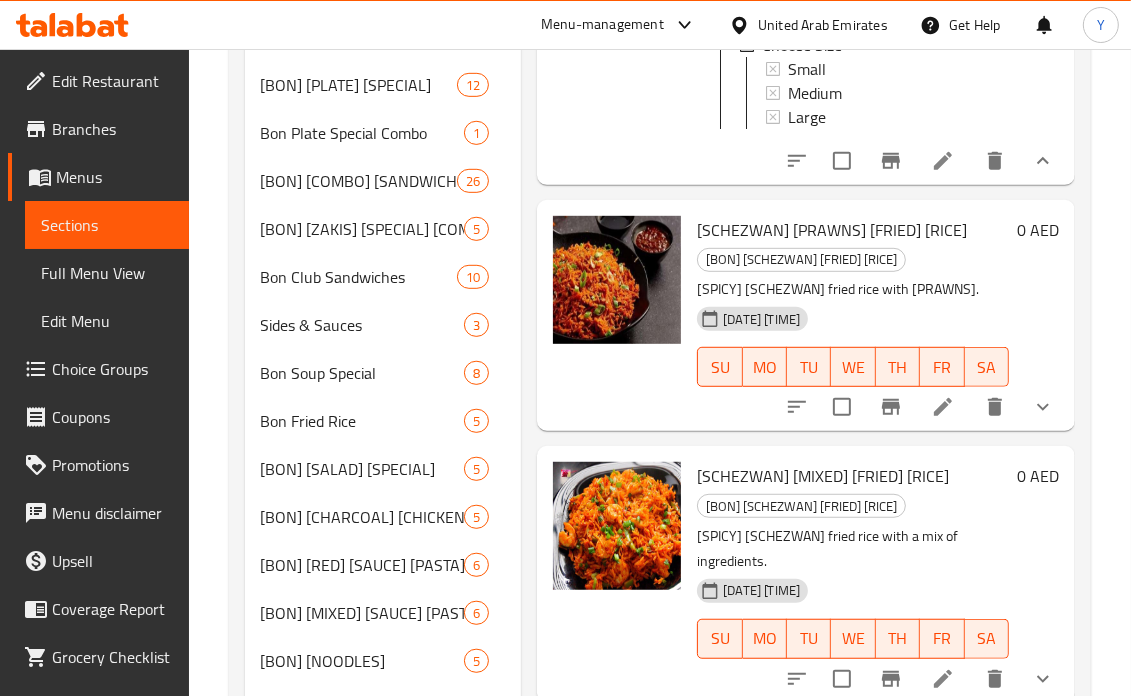 click 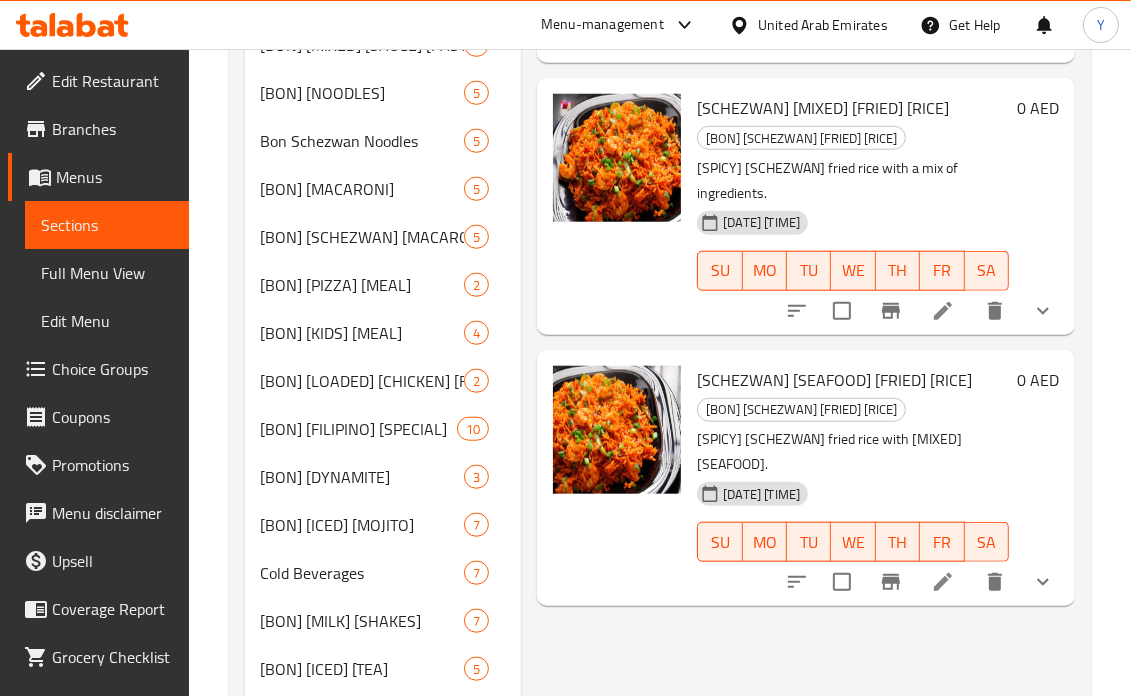 scroll, scrollTop: 1405, scrollLeft: 0, axis: vertical 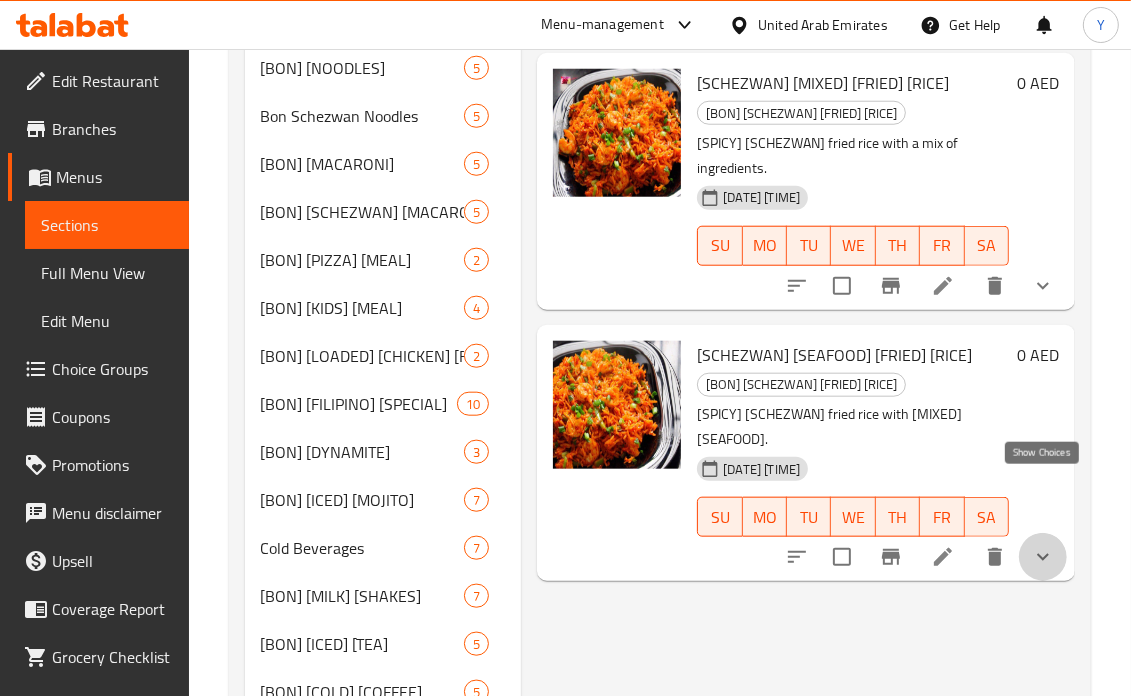 click 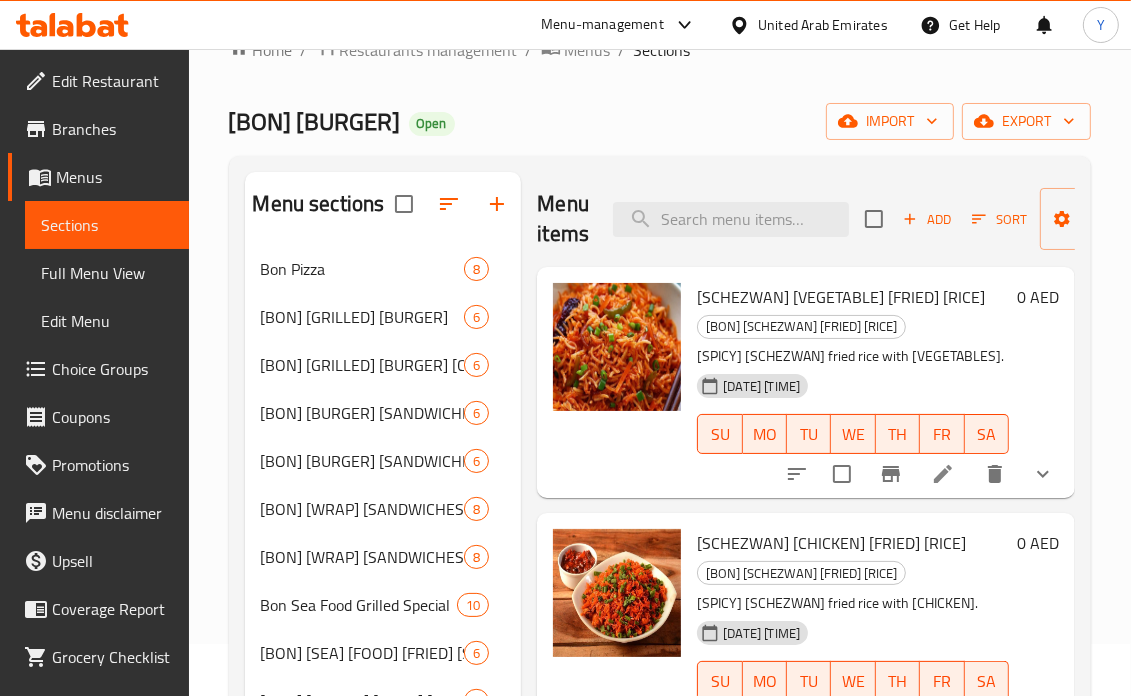 scroll, scrollTop: 12, scrollLeft: 0, axis: vertical 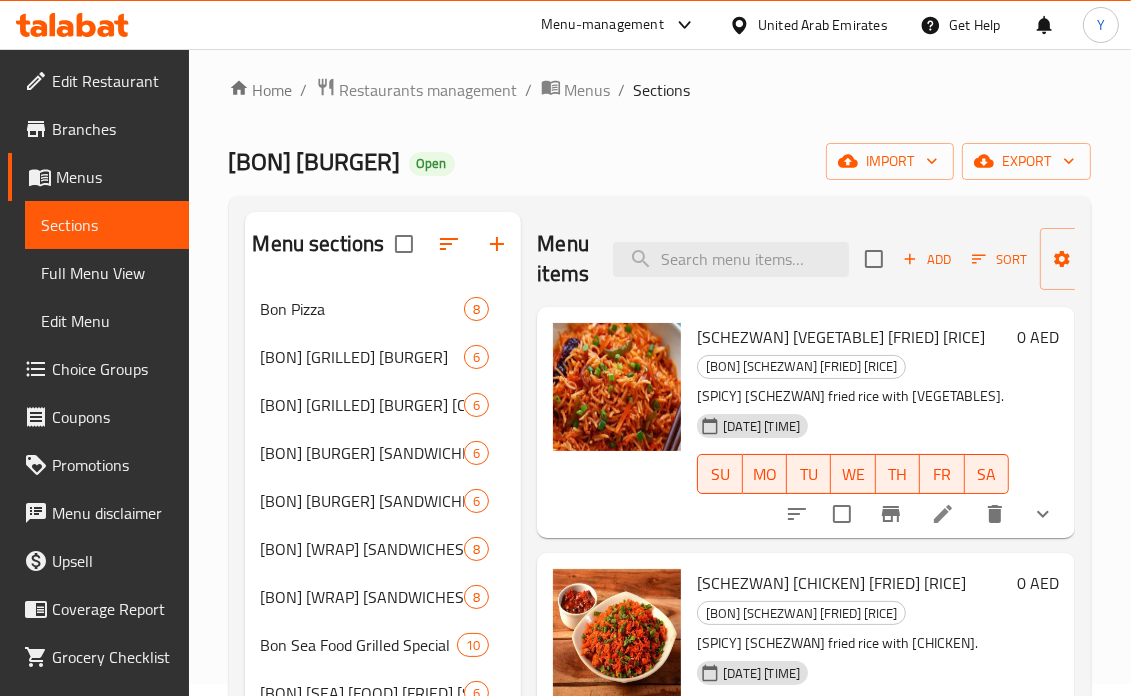click on "[DATE] [TIME]" at bounding box center [853, 460] 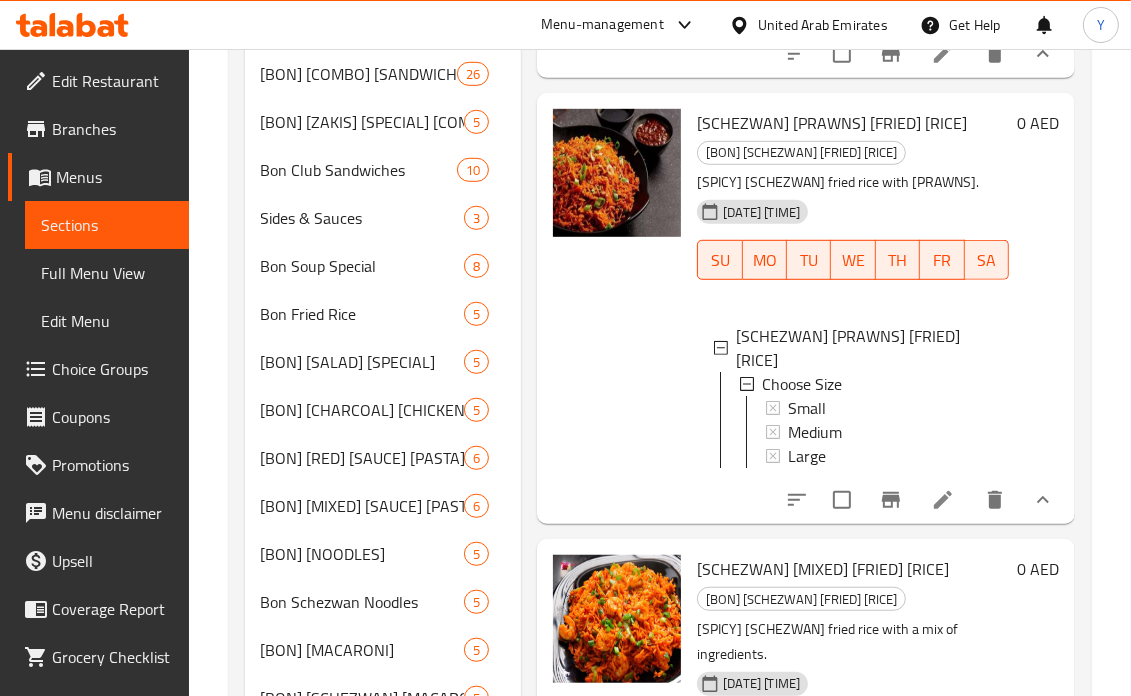 scroll, scrollTop: 938, scrollLeft: 0, axis: vertical 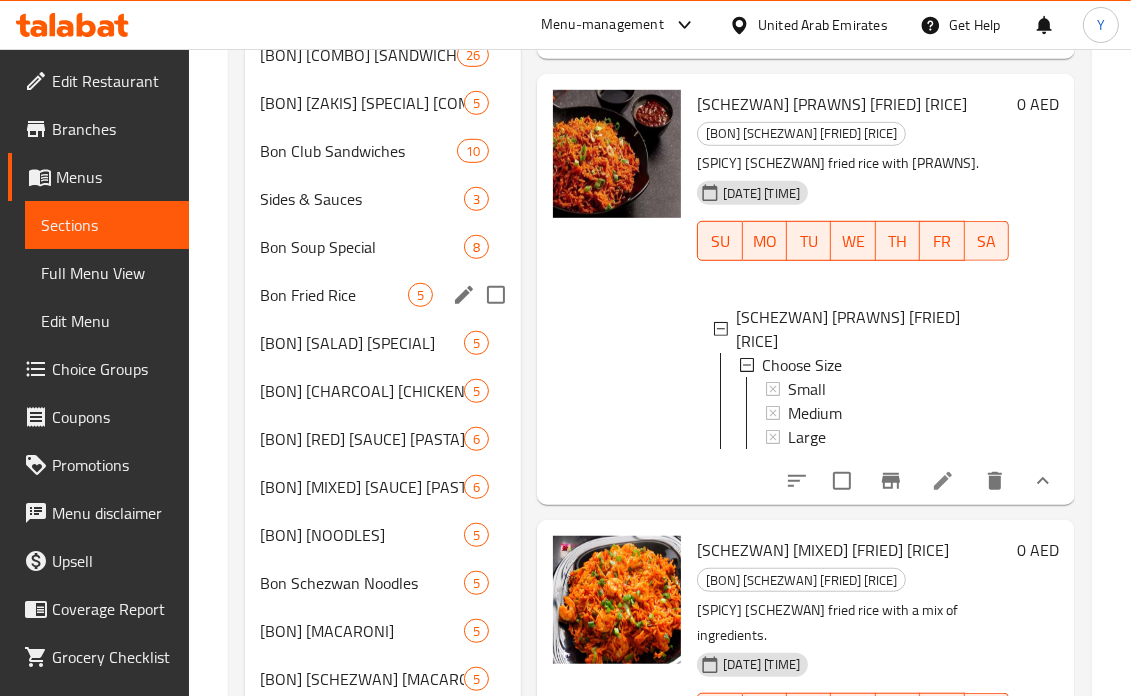 click on "Bon Fried Rice" at bounding box center [335, 295] 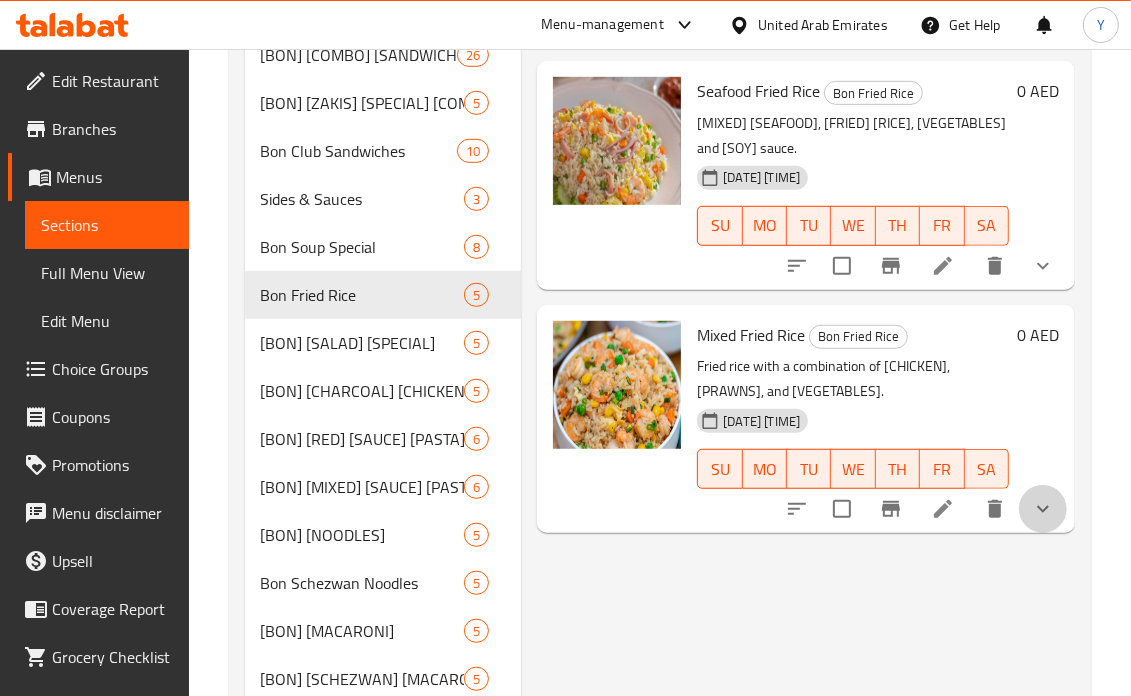 click at bounding box center (1043, 509) 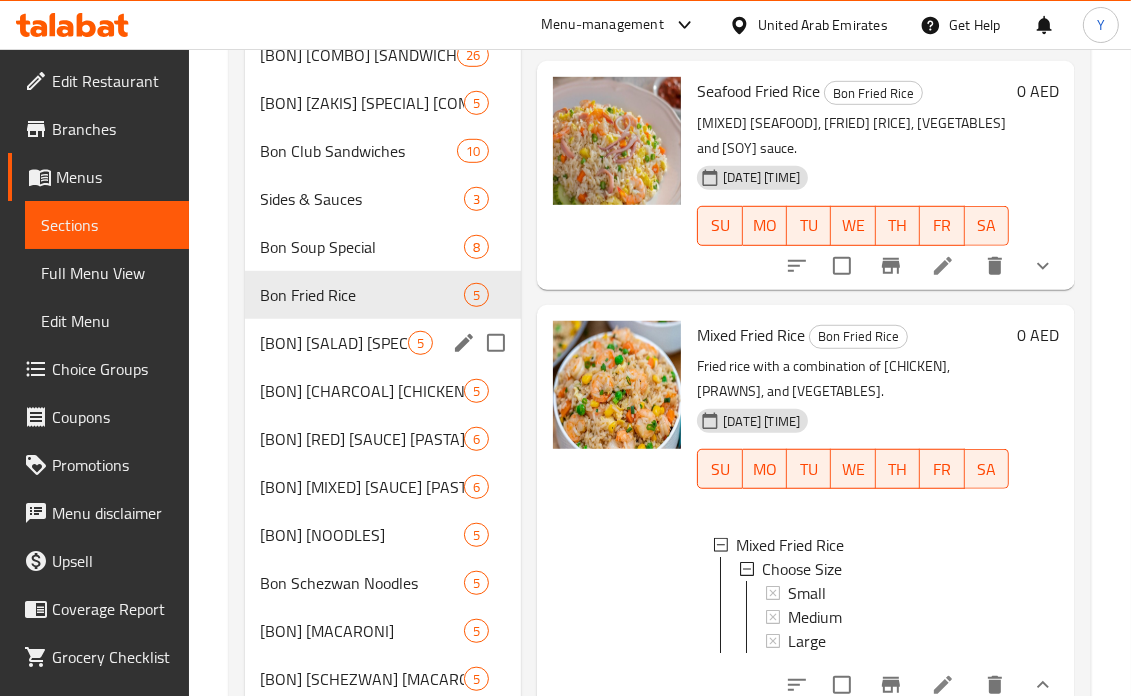 click on "[BON] [SALAD] [SPECIAL] 5" at bounding box center (383, 343) 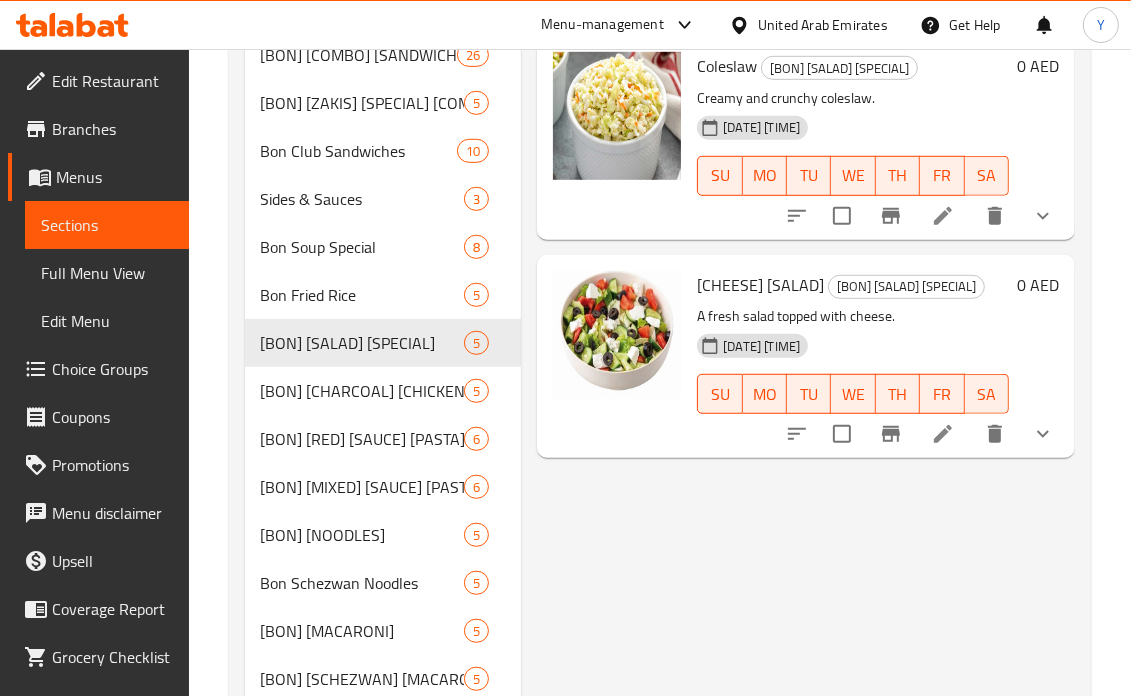 click at bounding box center [1043, 434] 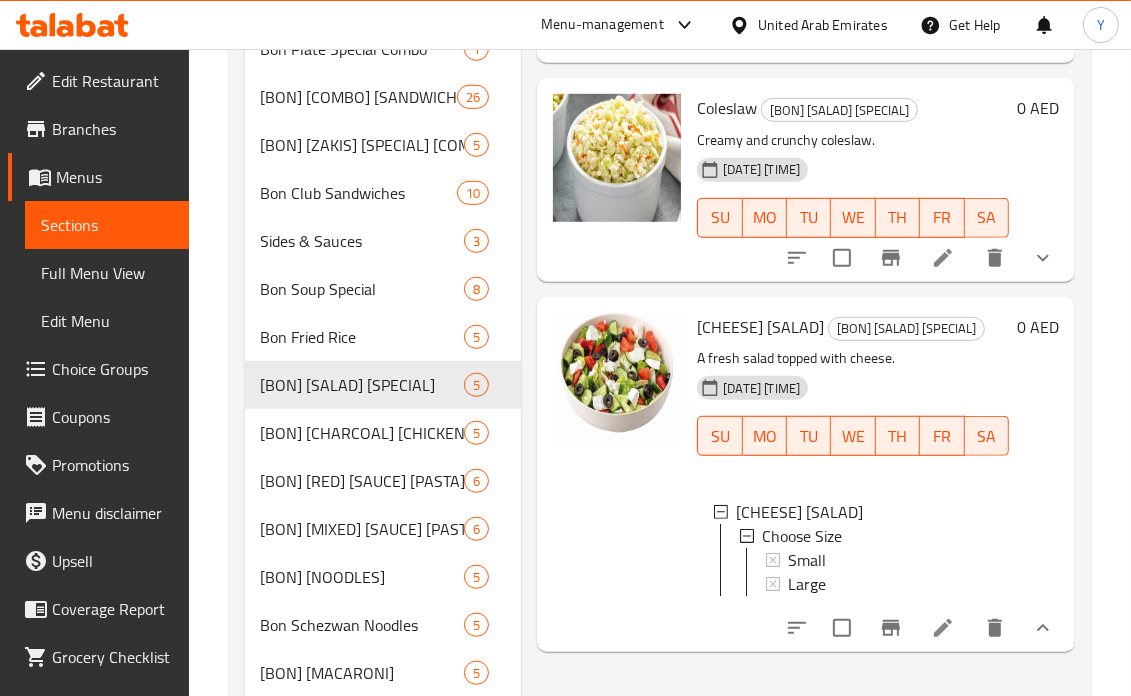 scroll, scrollTop: 884, scrollLeft: 0, axis: vertical 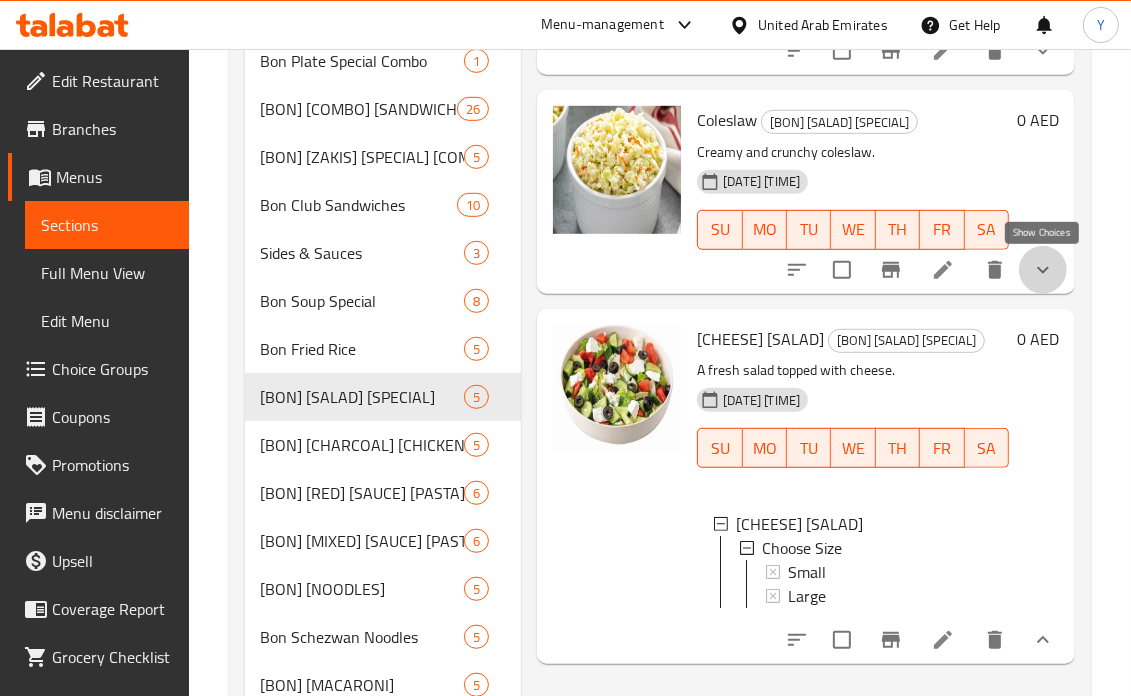 click 